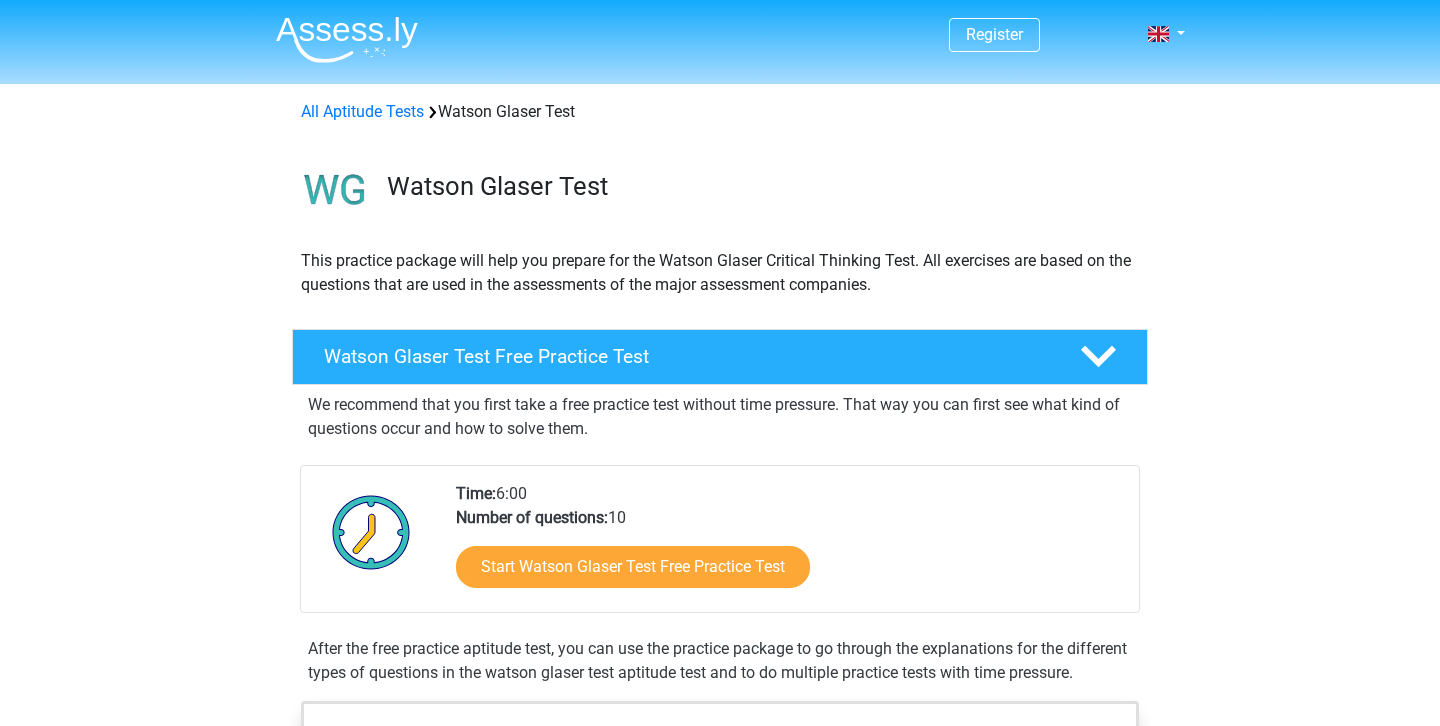 scroll, scrollTop: 0, scrollLeft: 0, axis: both 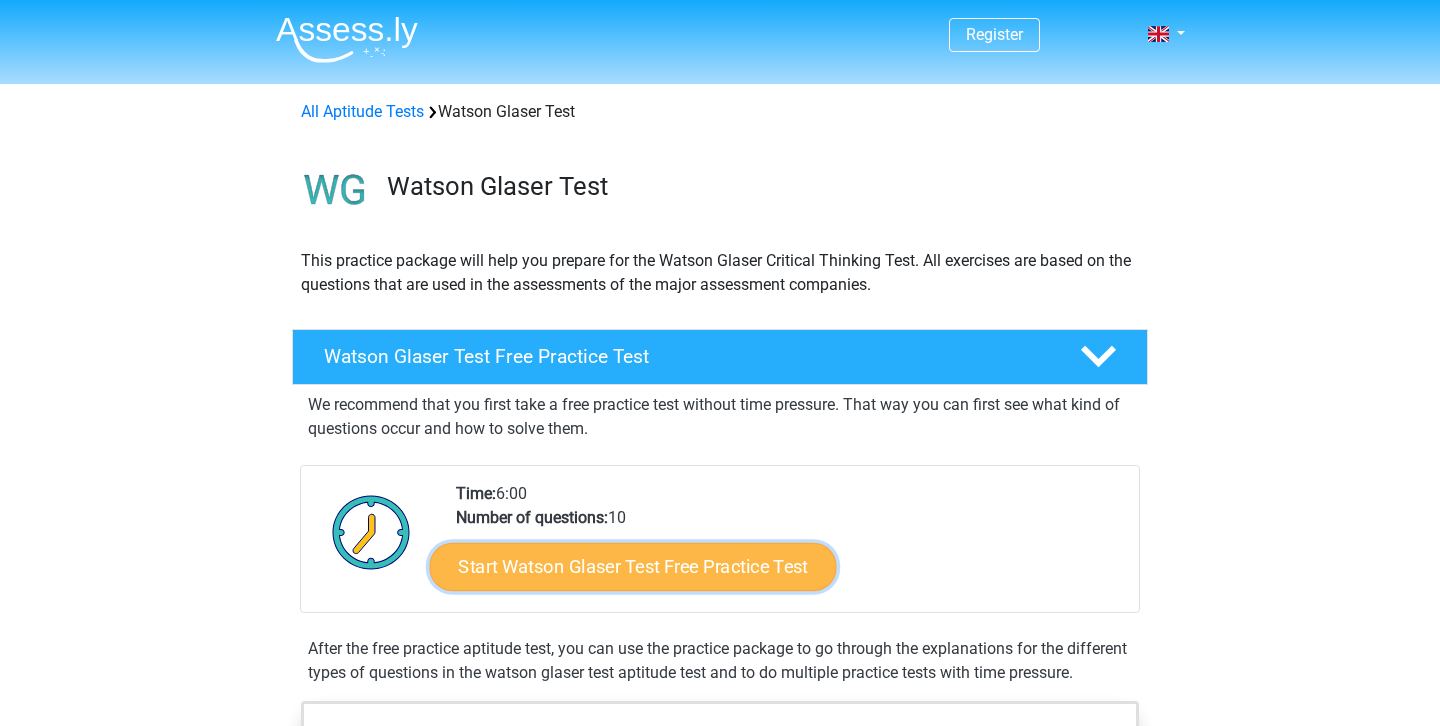 click on "Start Watson Glaser Test
Free Practice Test" at bounding box center (633, 567) 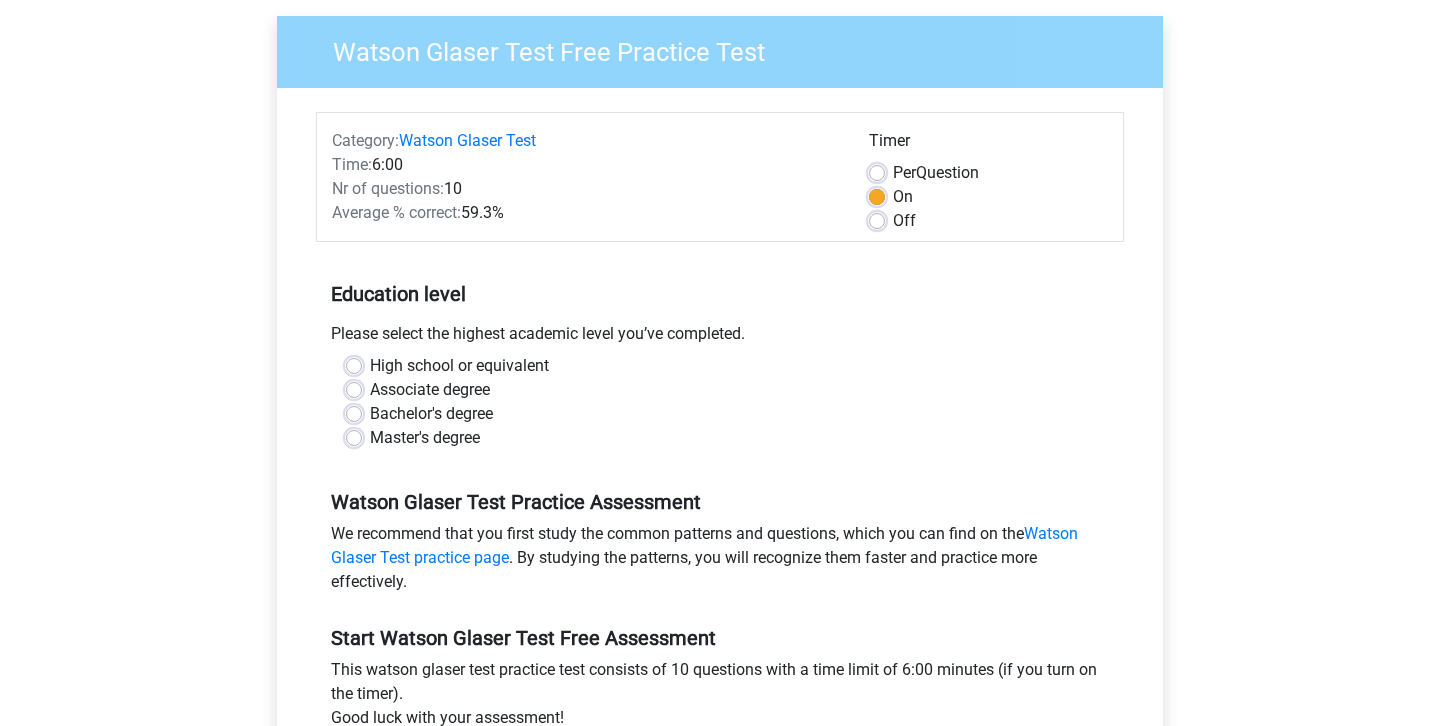 scroll, scrollTop: 150, scrollLeft: 0, axis: vertical 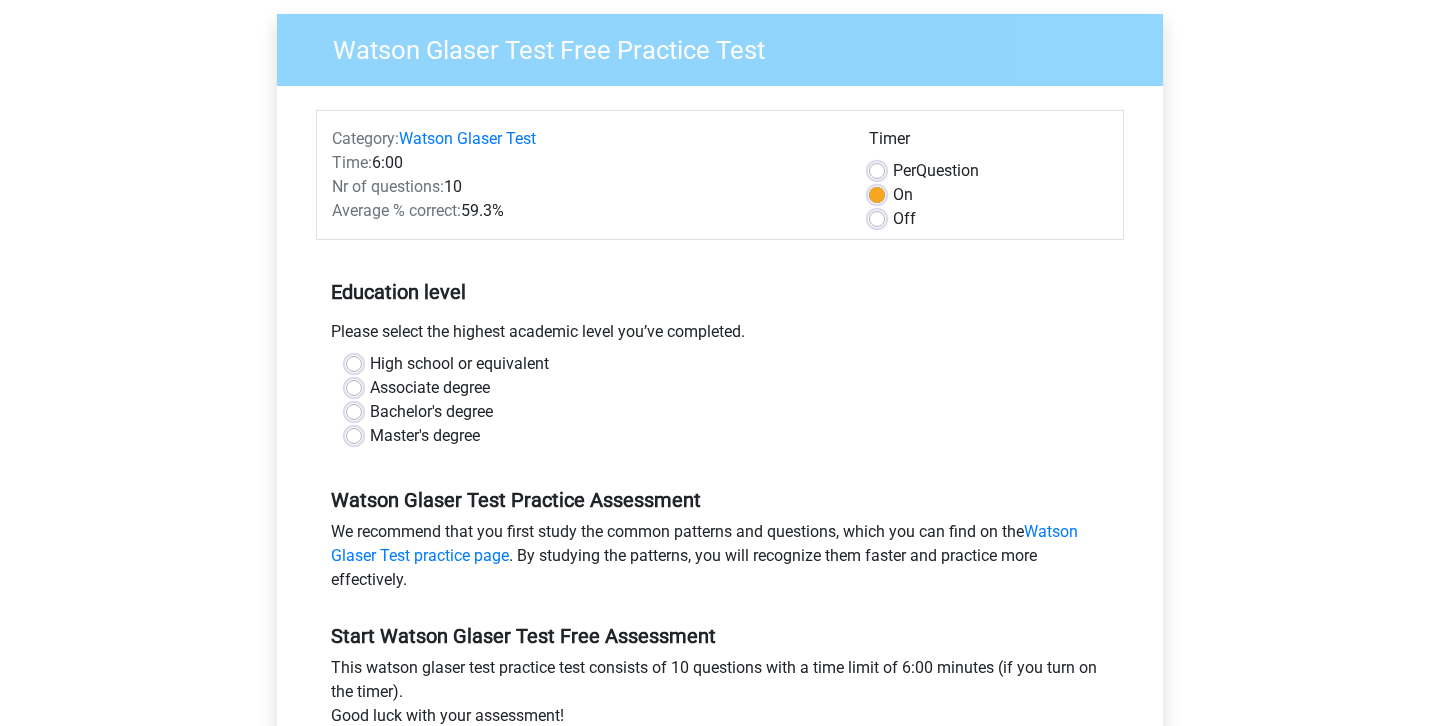 click on "Master's degree" at bounding box center (425, 436) 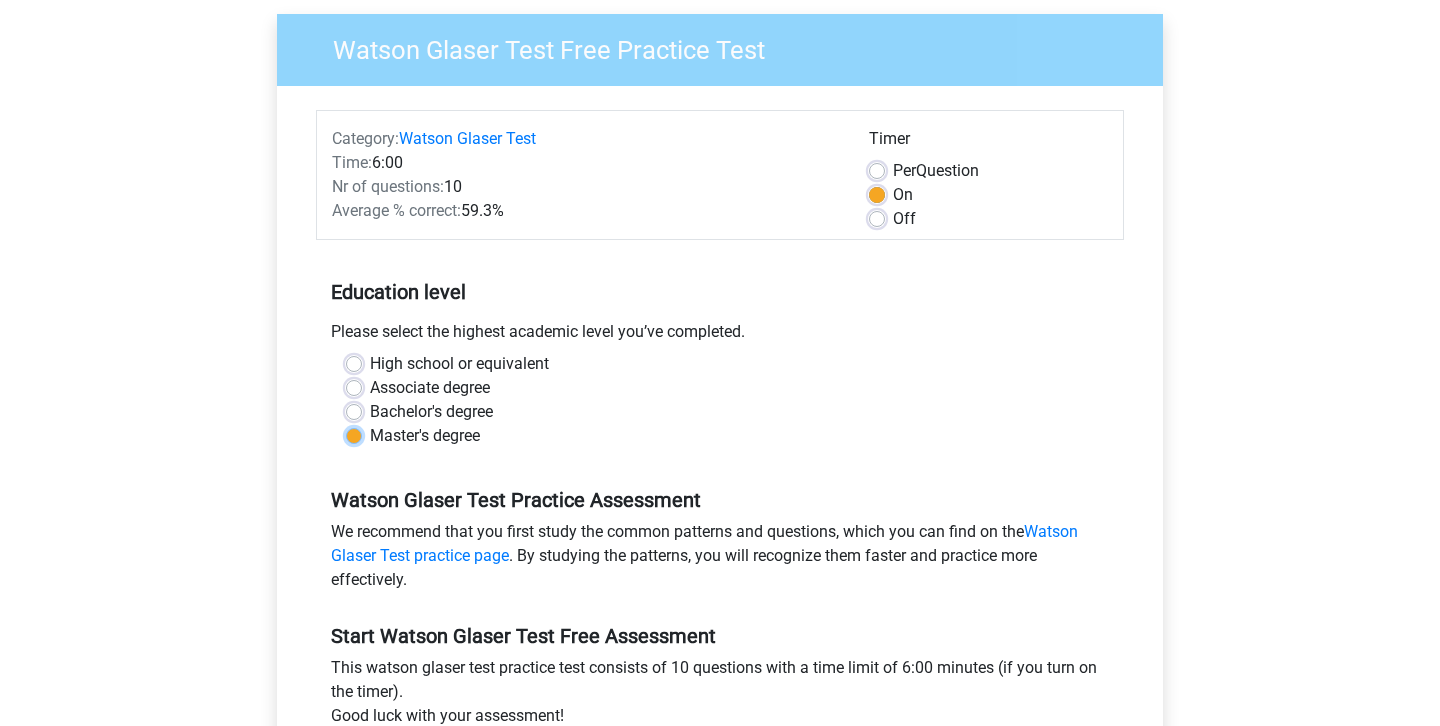 click on "Master's degree" at bounding box center [354, 434] 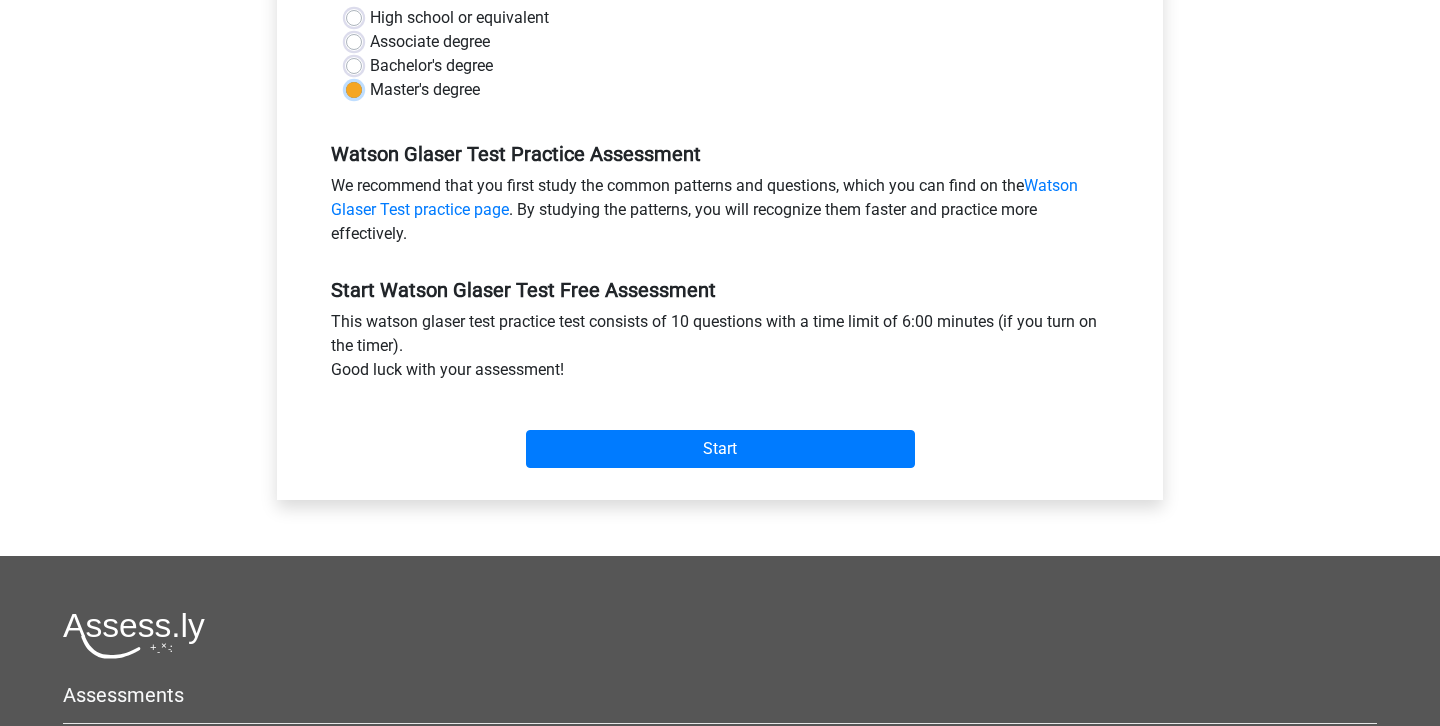 scroll, scrollTop: 516, scrollLeft: 0, axis: vertical 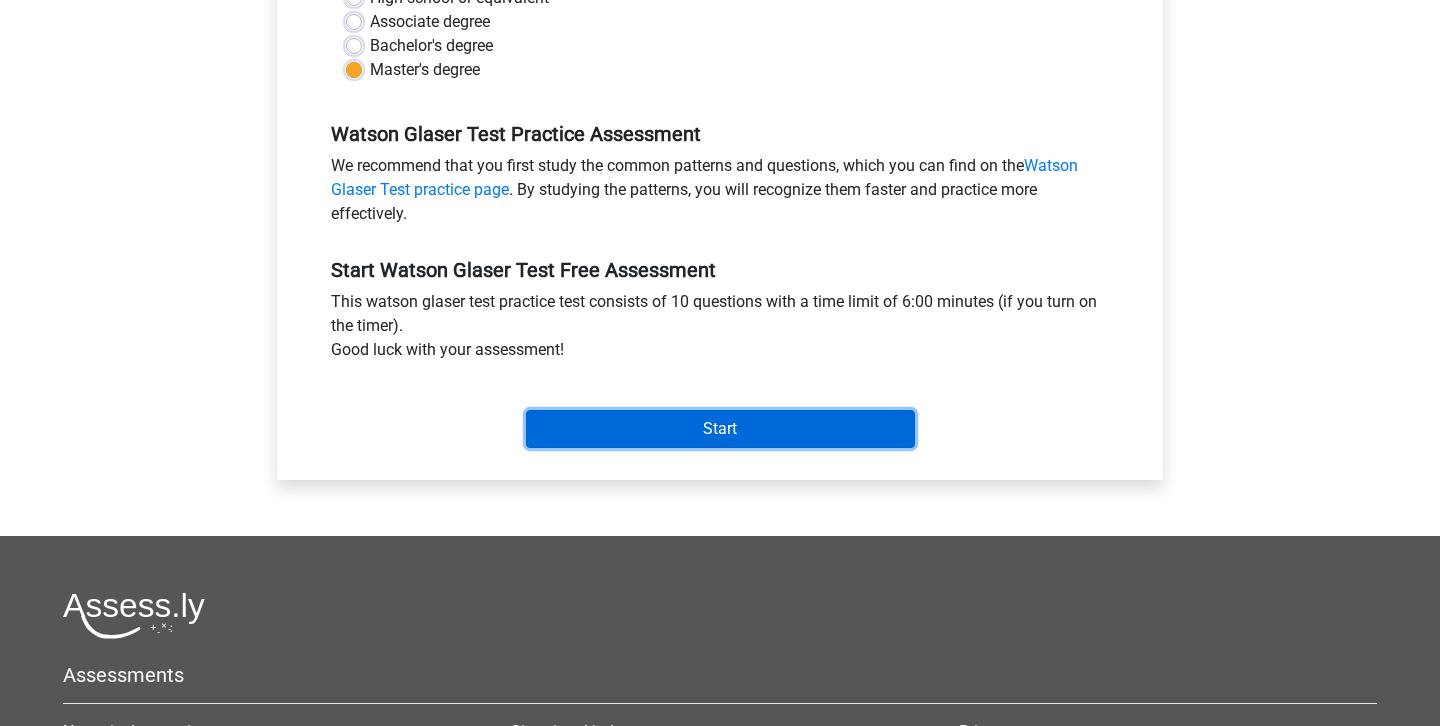 click on "Start" at bounding box center (720, 429) 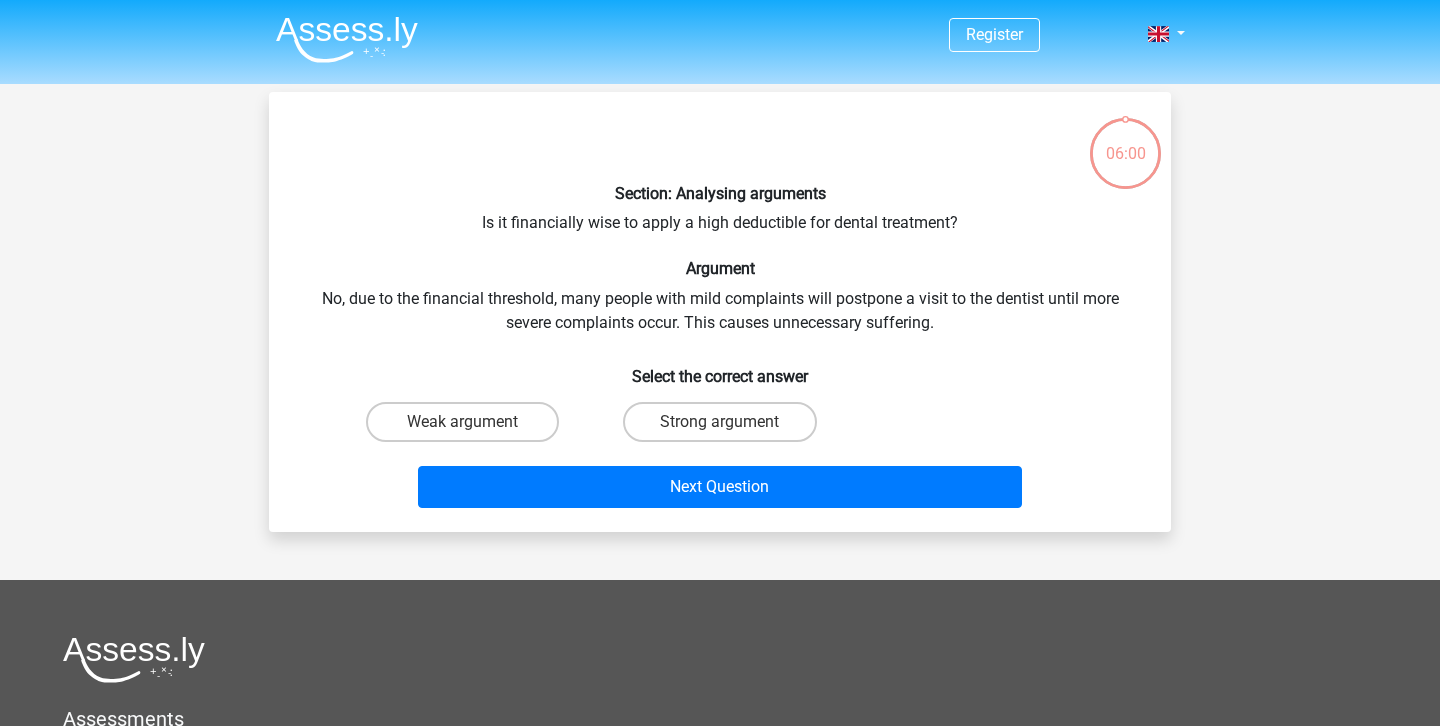 scroll, scrollTop: 0, scrollLeft: 0, axis: both 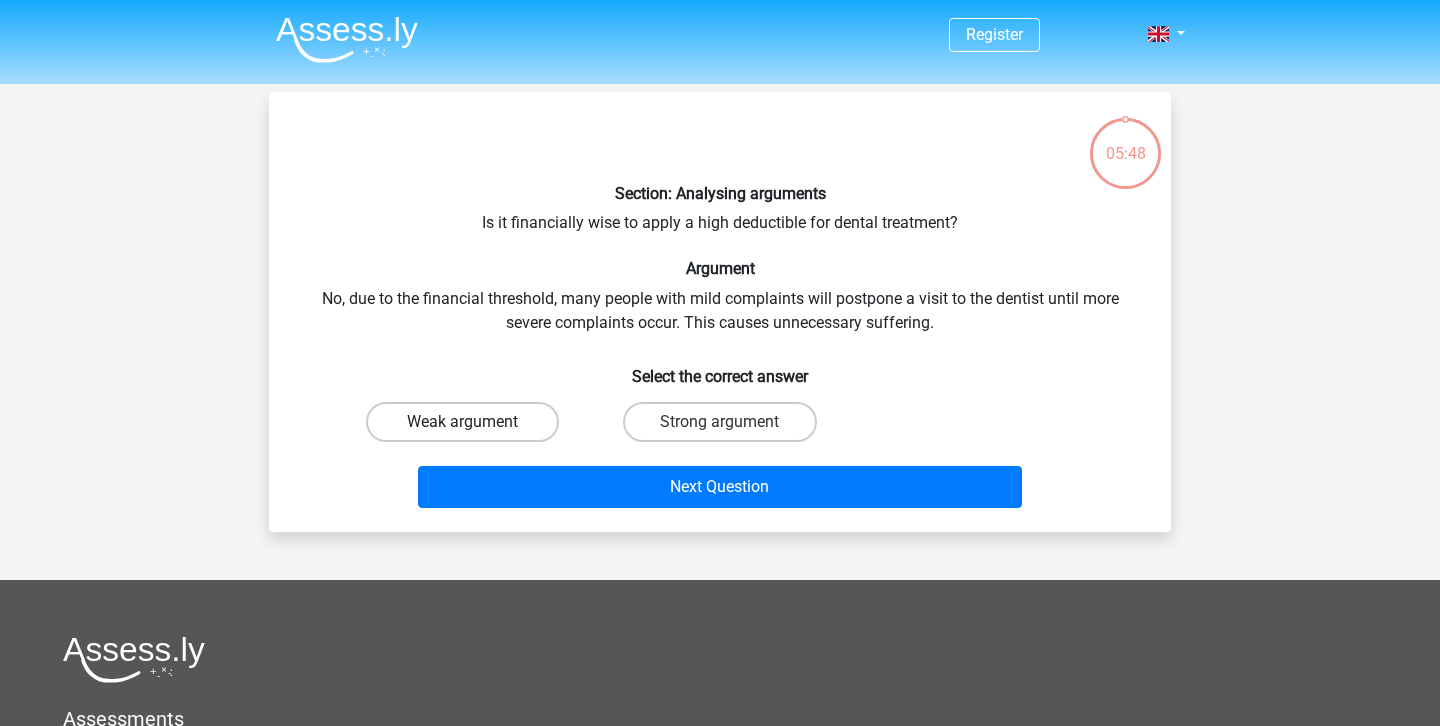click on "Weak argument" at bounding box center (462, 422) 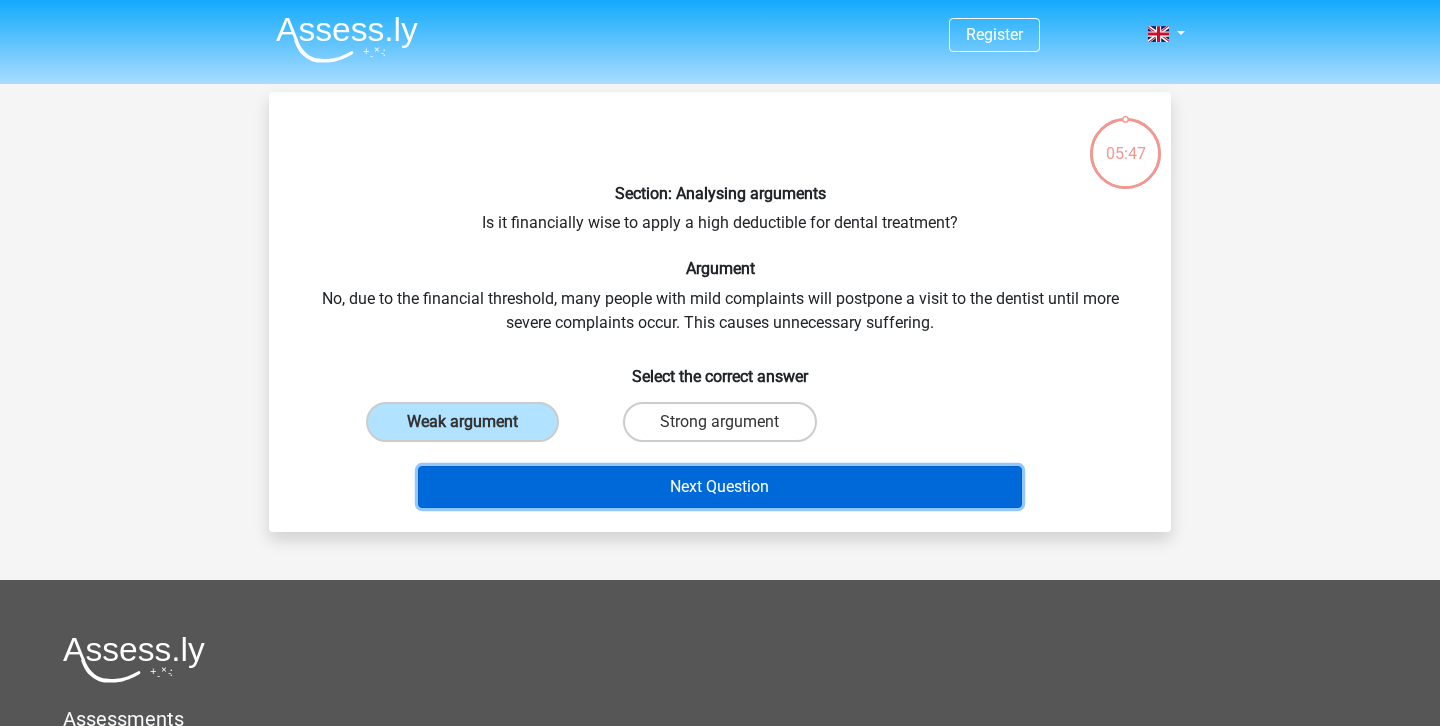 click on "Next Question" at bounding box center (720, 487) 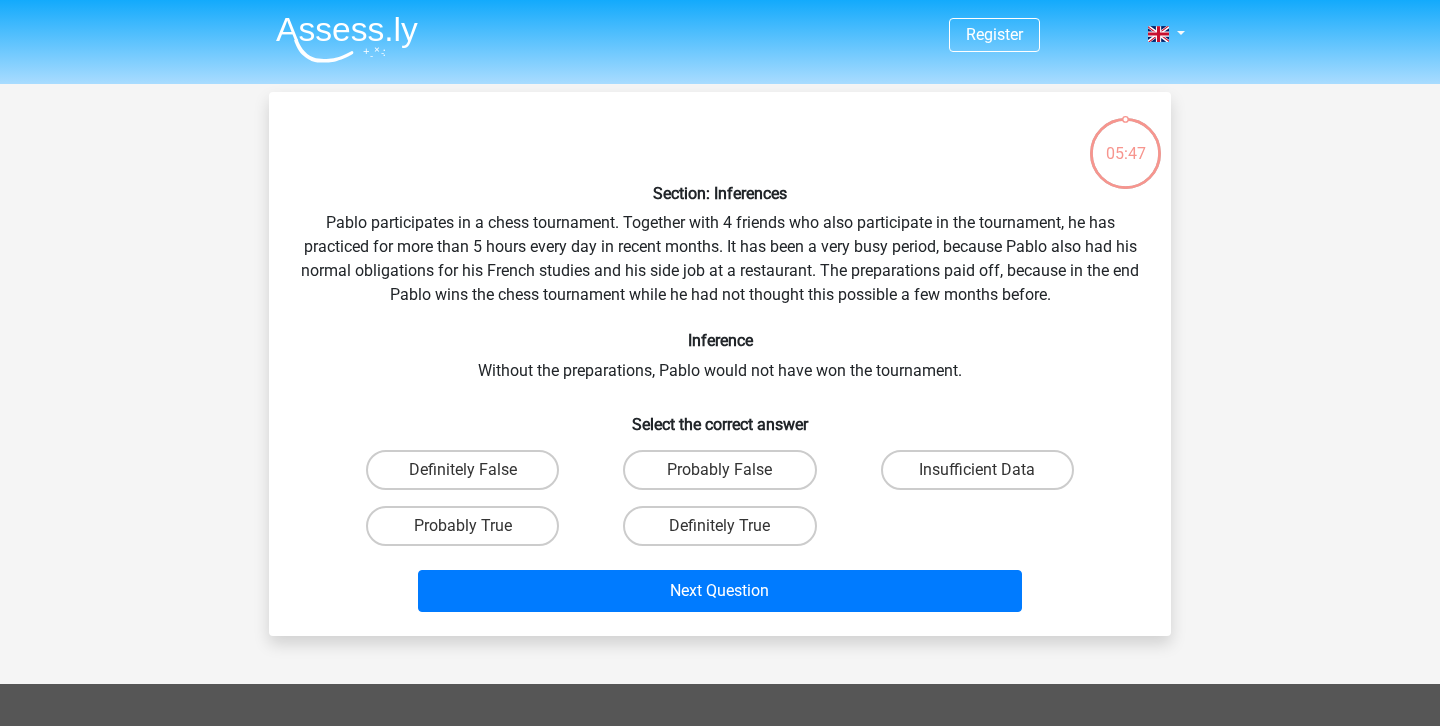 scroll, scrollTop: 92, scrollLeft: 0, axis: vertical 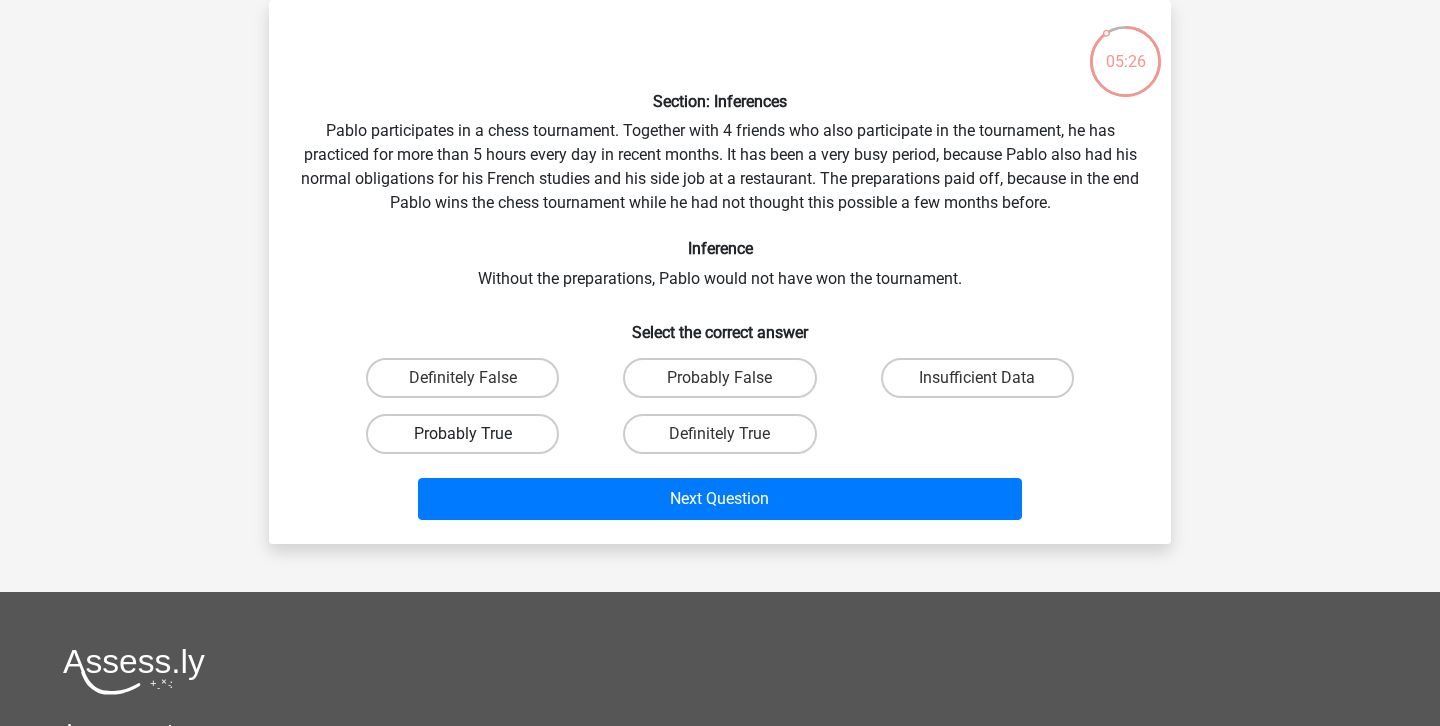 click on "Probably True" at bounding box center (462, 434) 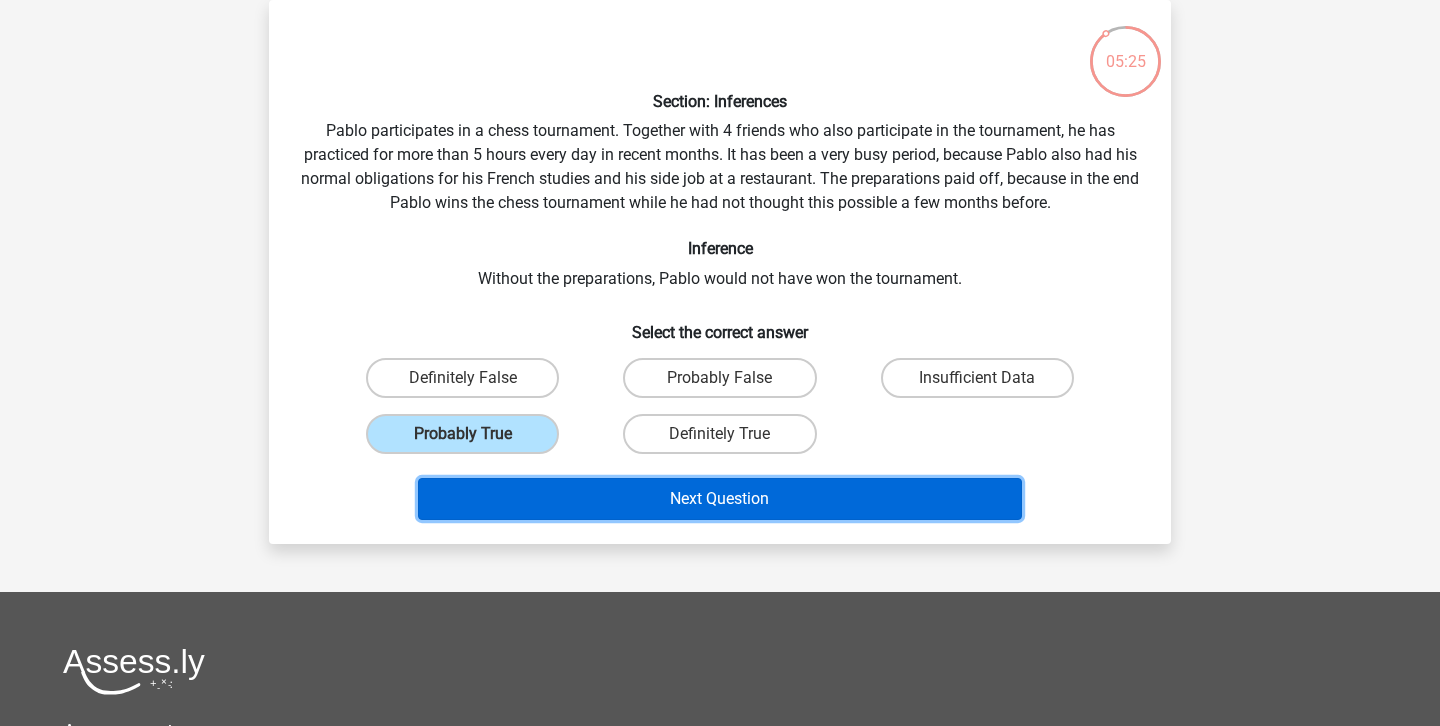 click on "Next Question" at bounding box center (720, 499) 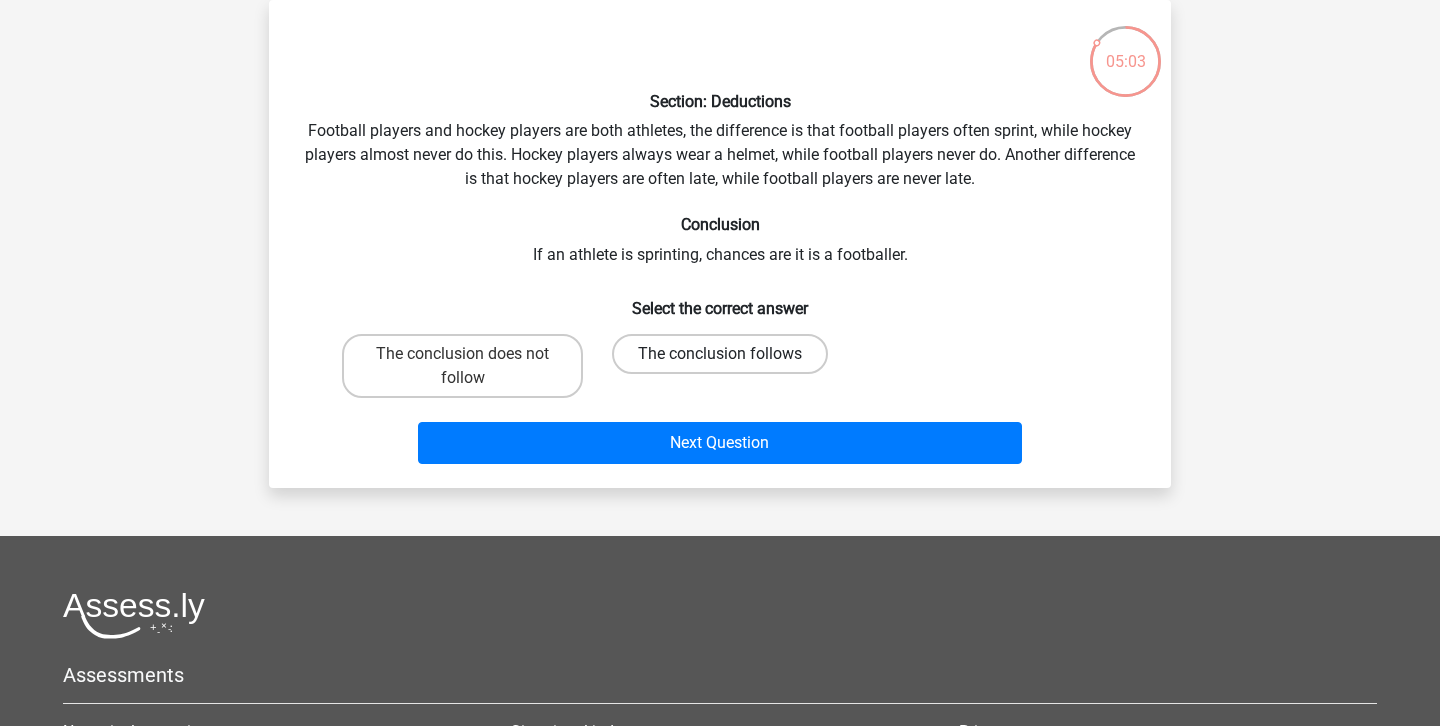click on "The conclusion follows" at bounding box center [720, 354] 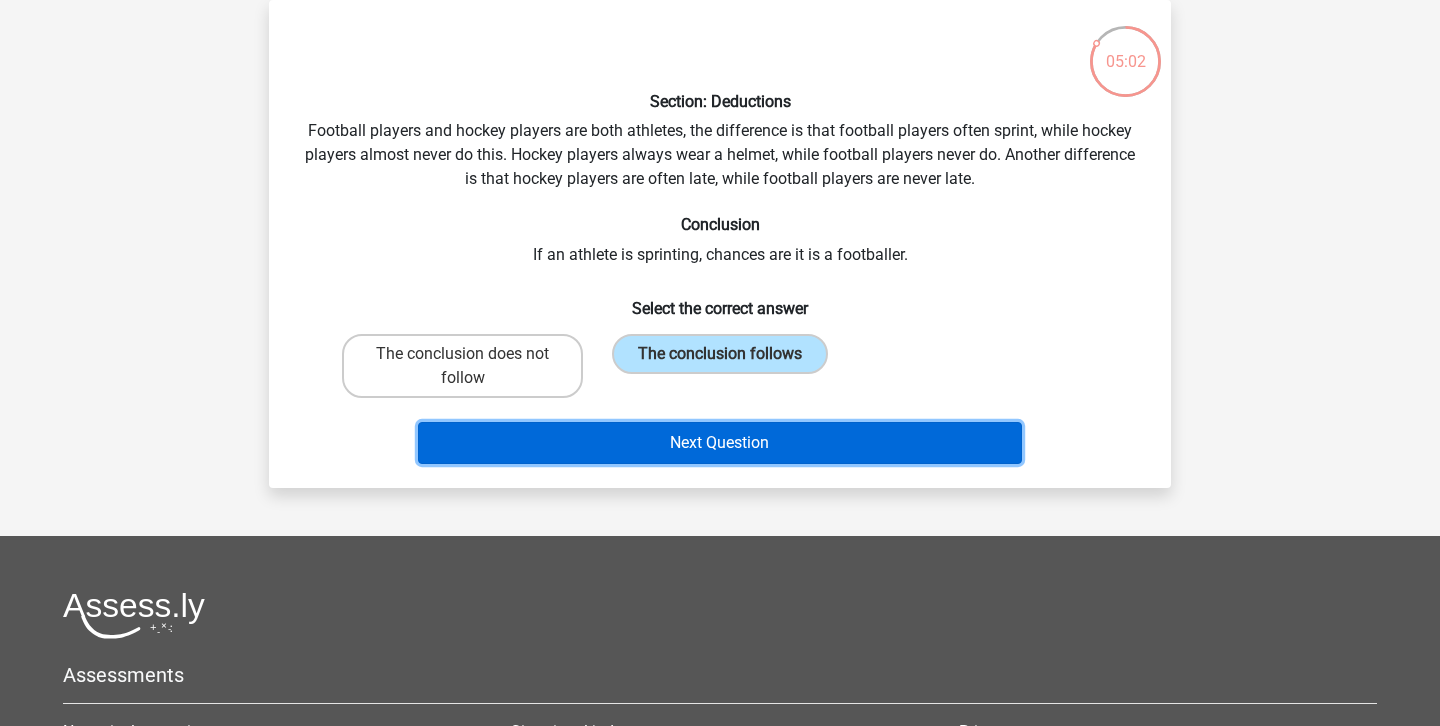 click on "Next Question" at bounding box center [720, 443] 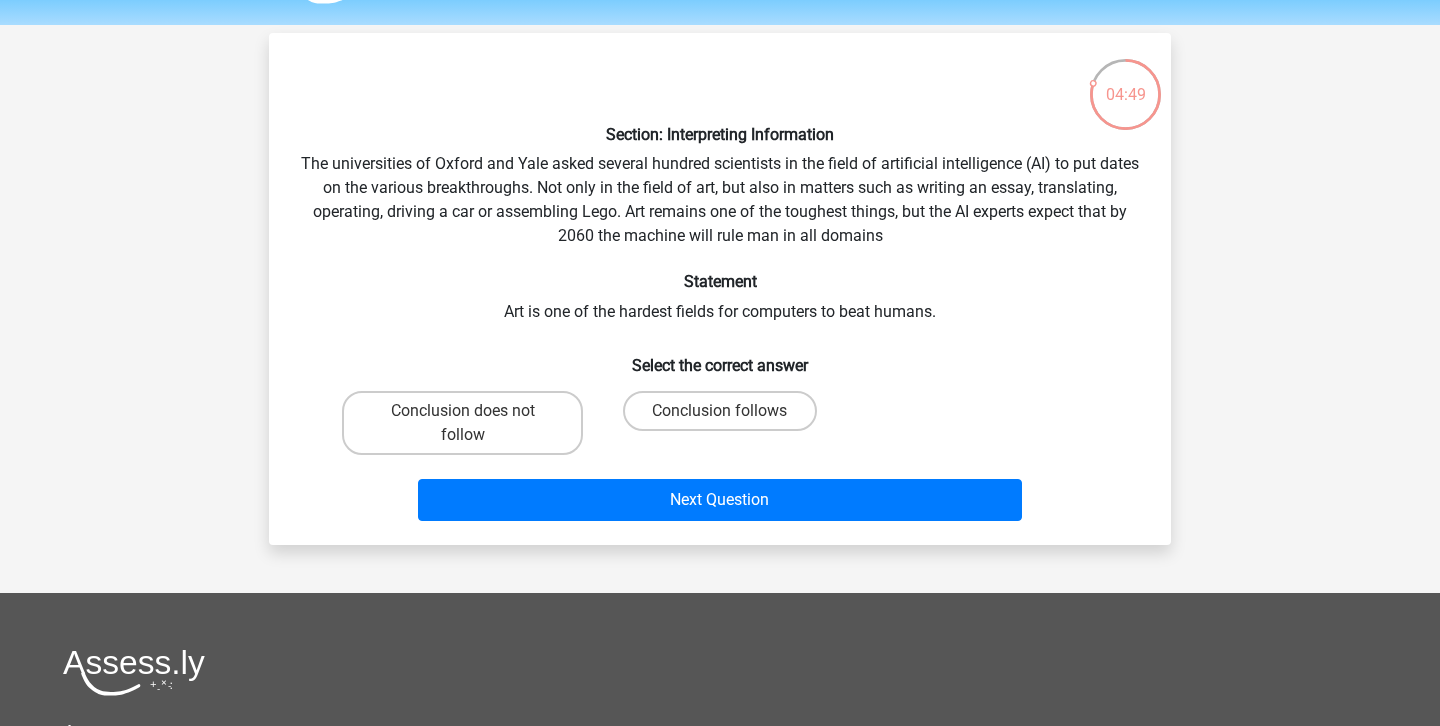 scroll, scrollTop: 77, scrollLeft: 0, axis: vertical 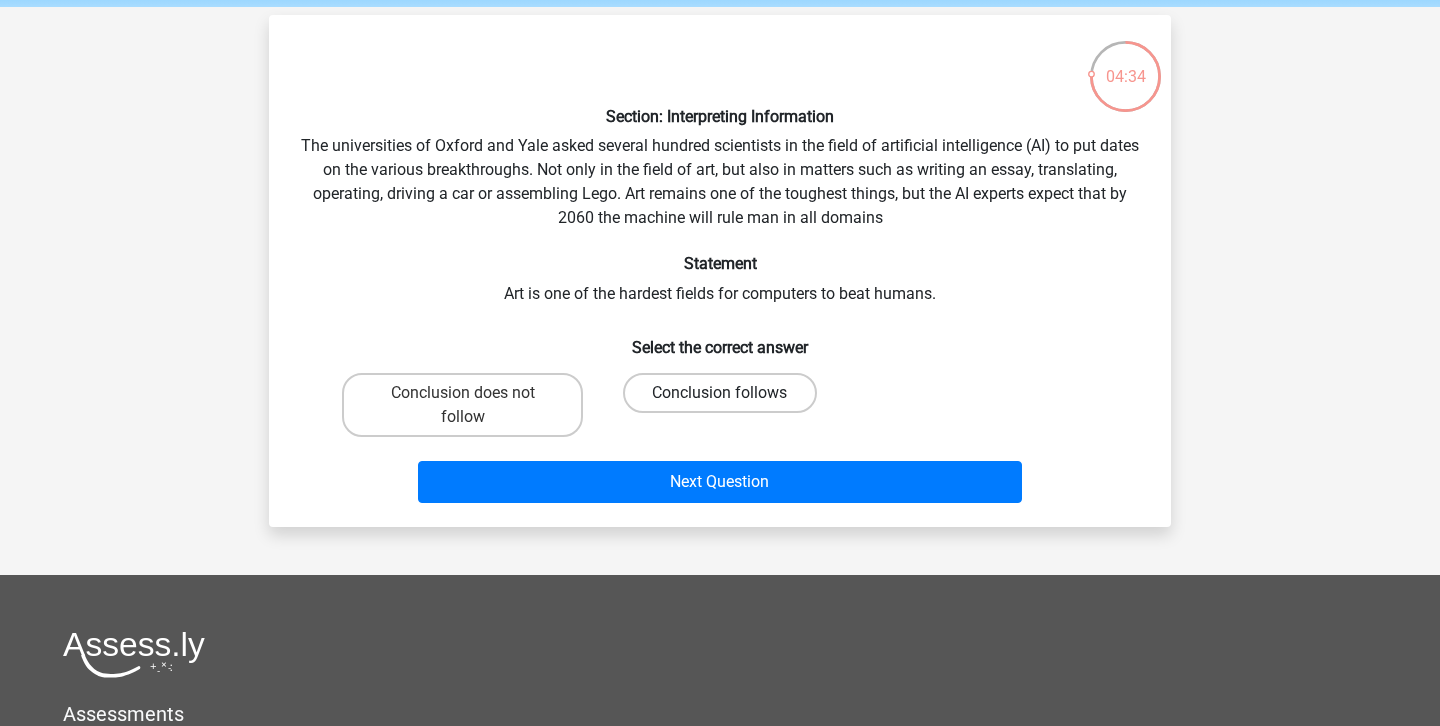 click on "Conclusion follows" at bounding box center (719, 393) 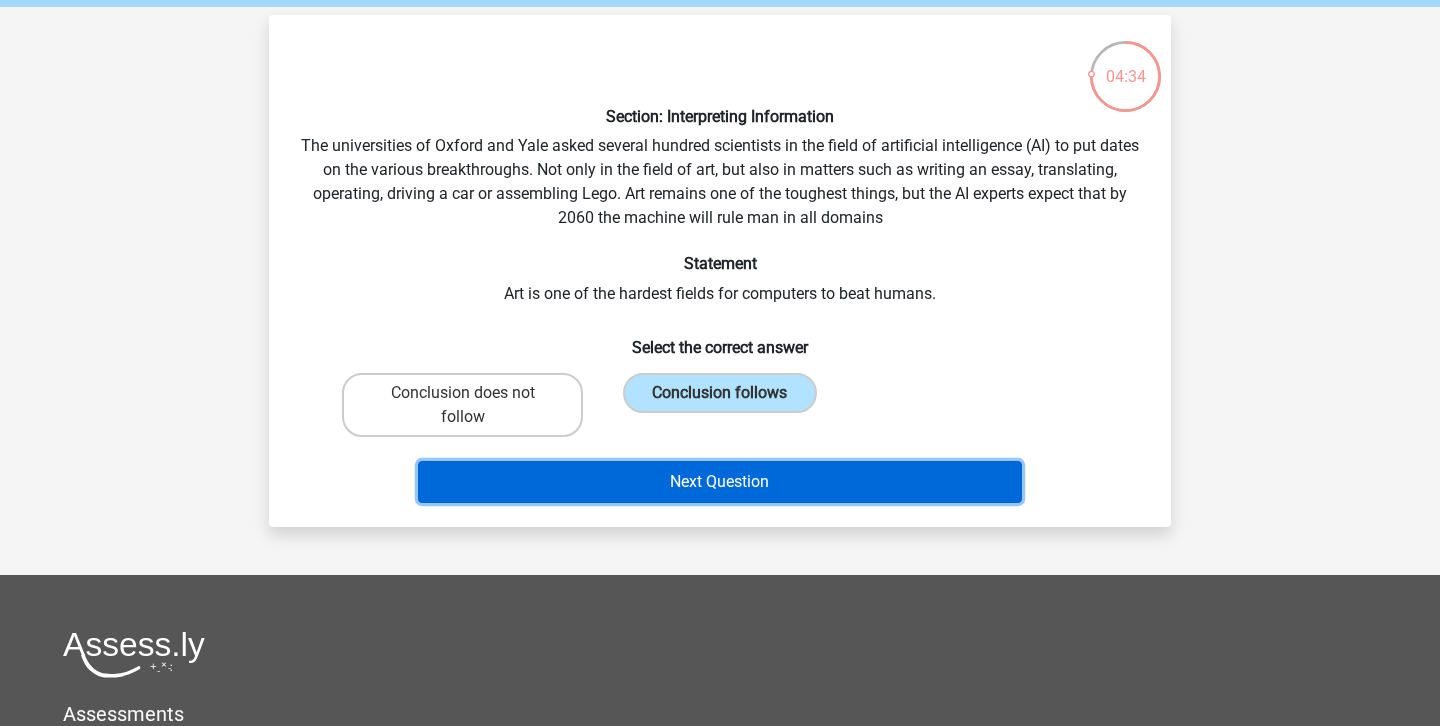 click on "Next Question" at bounding box center (720, 482) 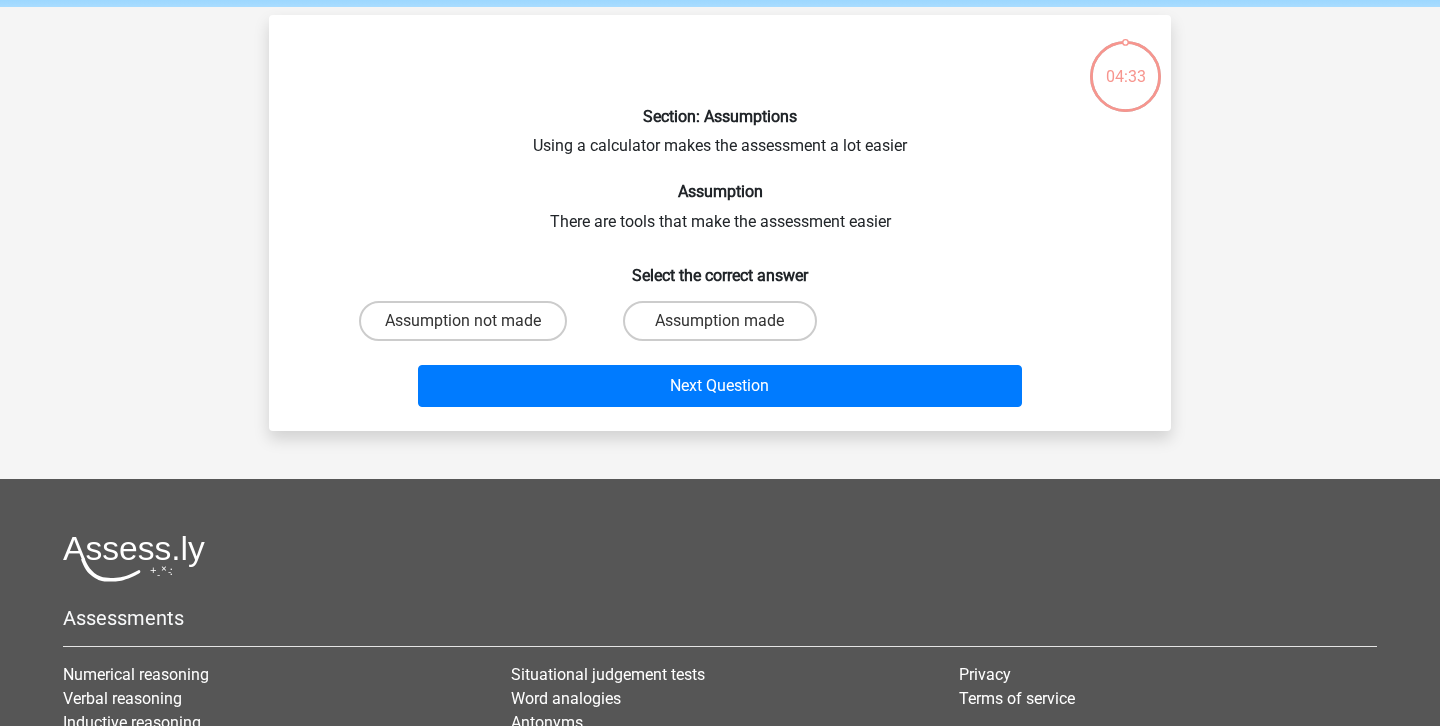 scroll, scrollTop: 92, scrollLeft: 0, axis: vertical 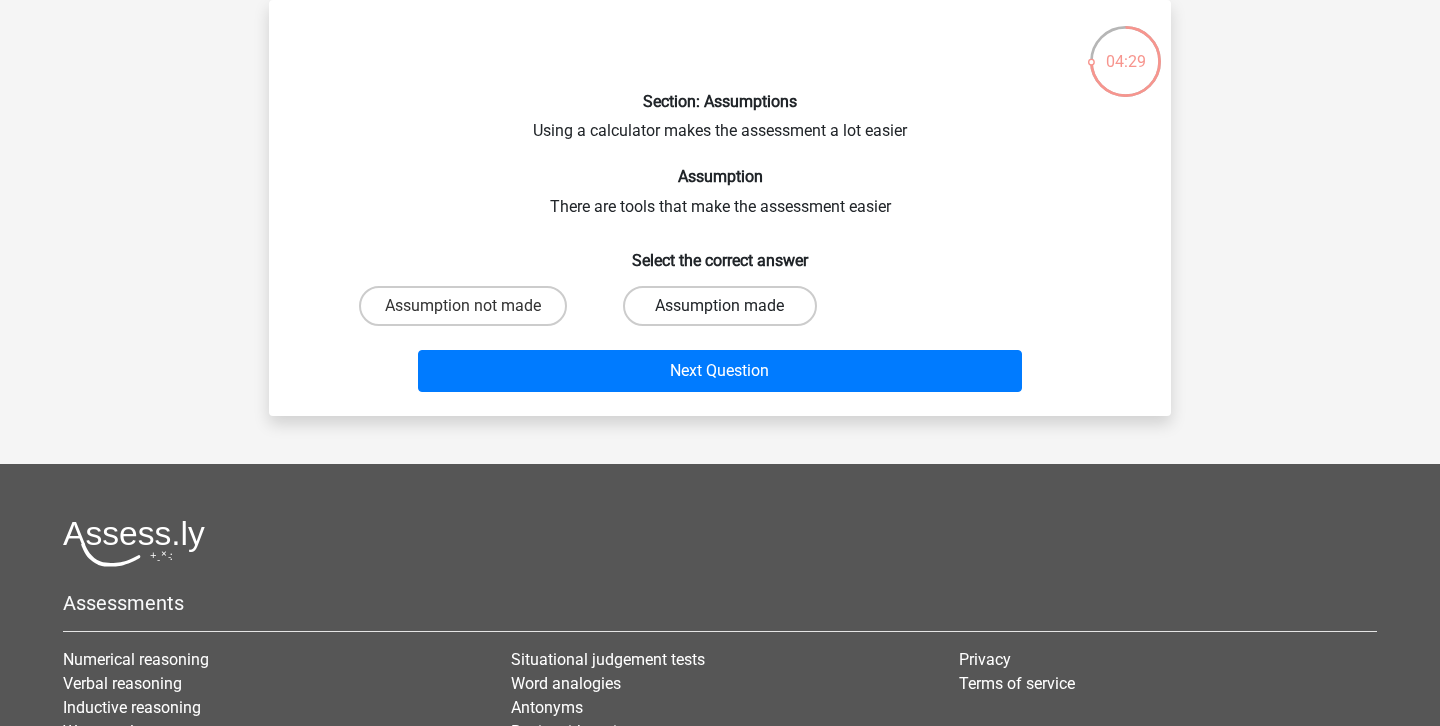 click on "Assumption made" at bounding box center (719, 306) 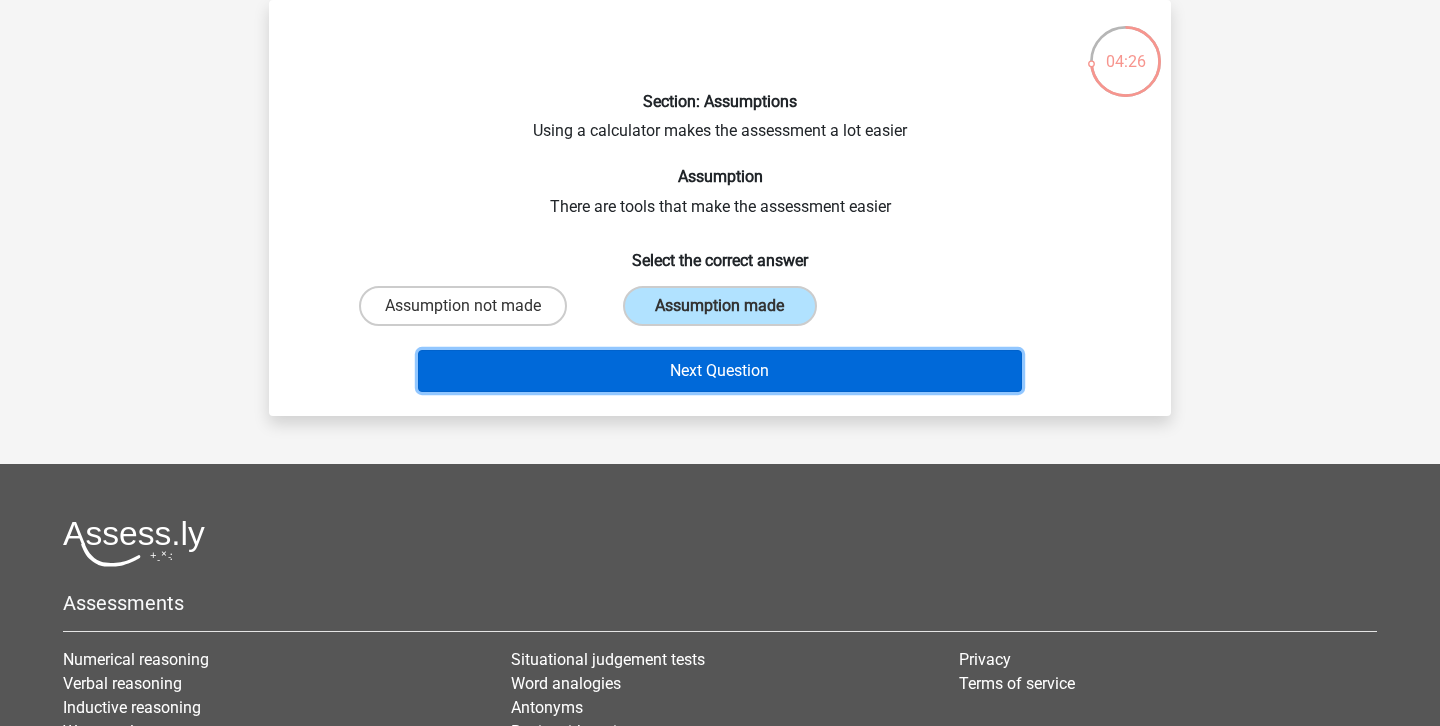 click on "Next Question" at bounding box center (720, 371) 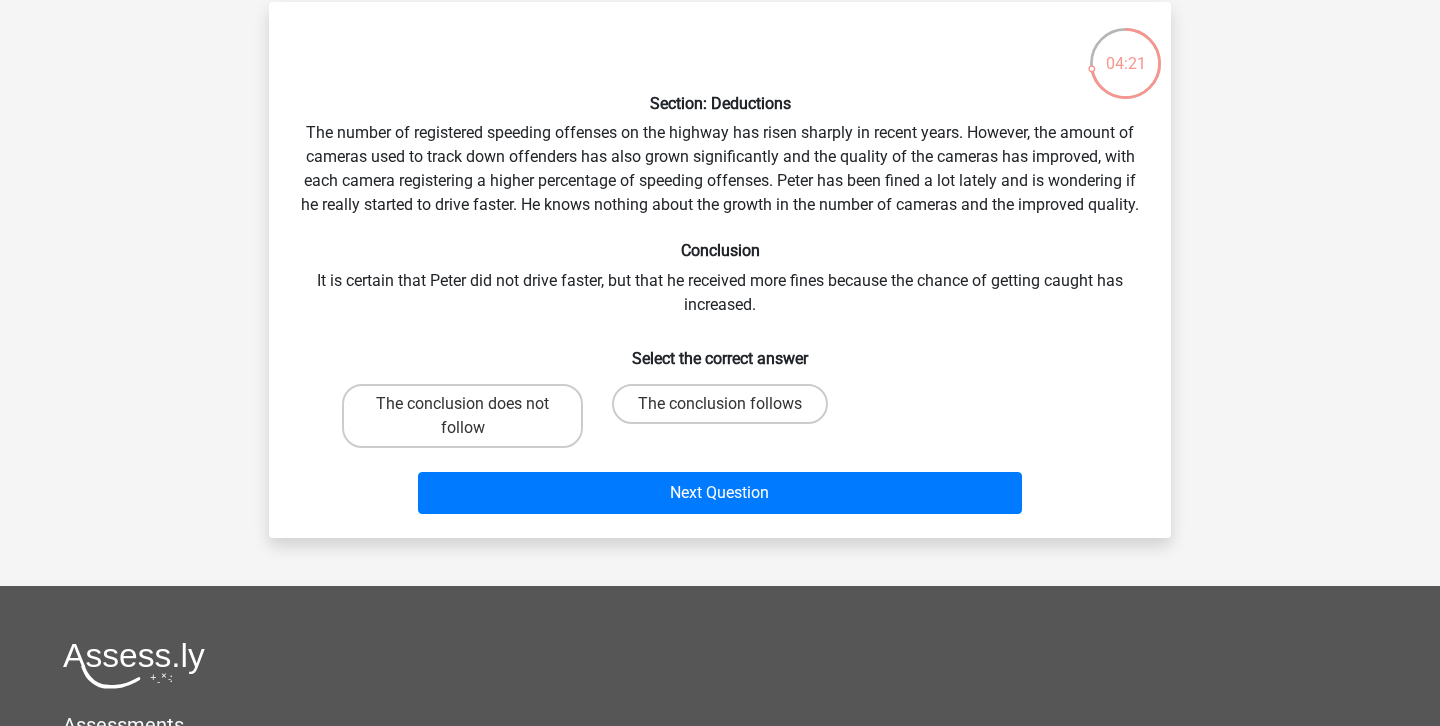 scroll, scrollTop: 72, scrollLeft: 0, axis: vertical 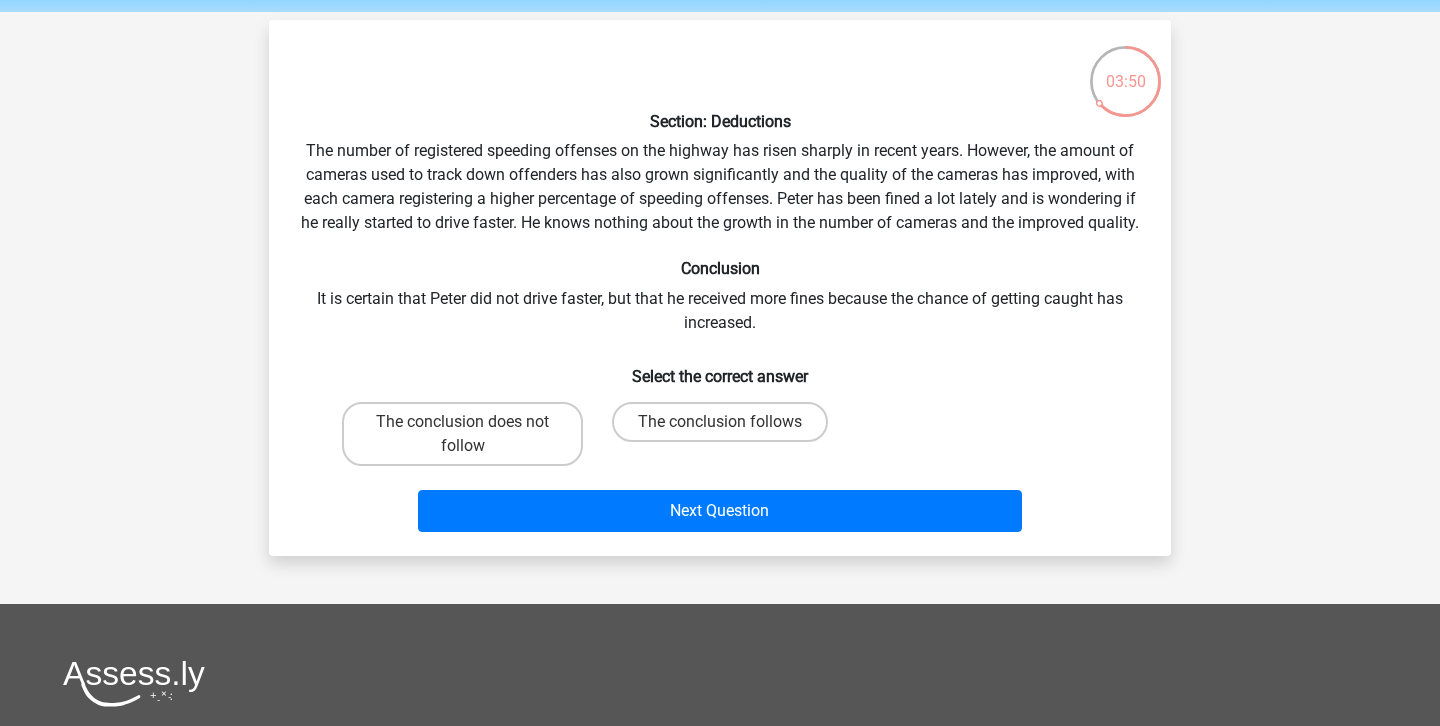 click on "The conclusion follows" at bounding box center [726, 428] 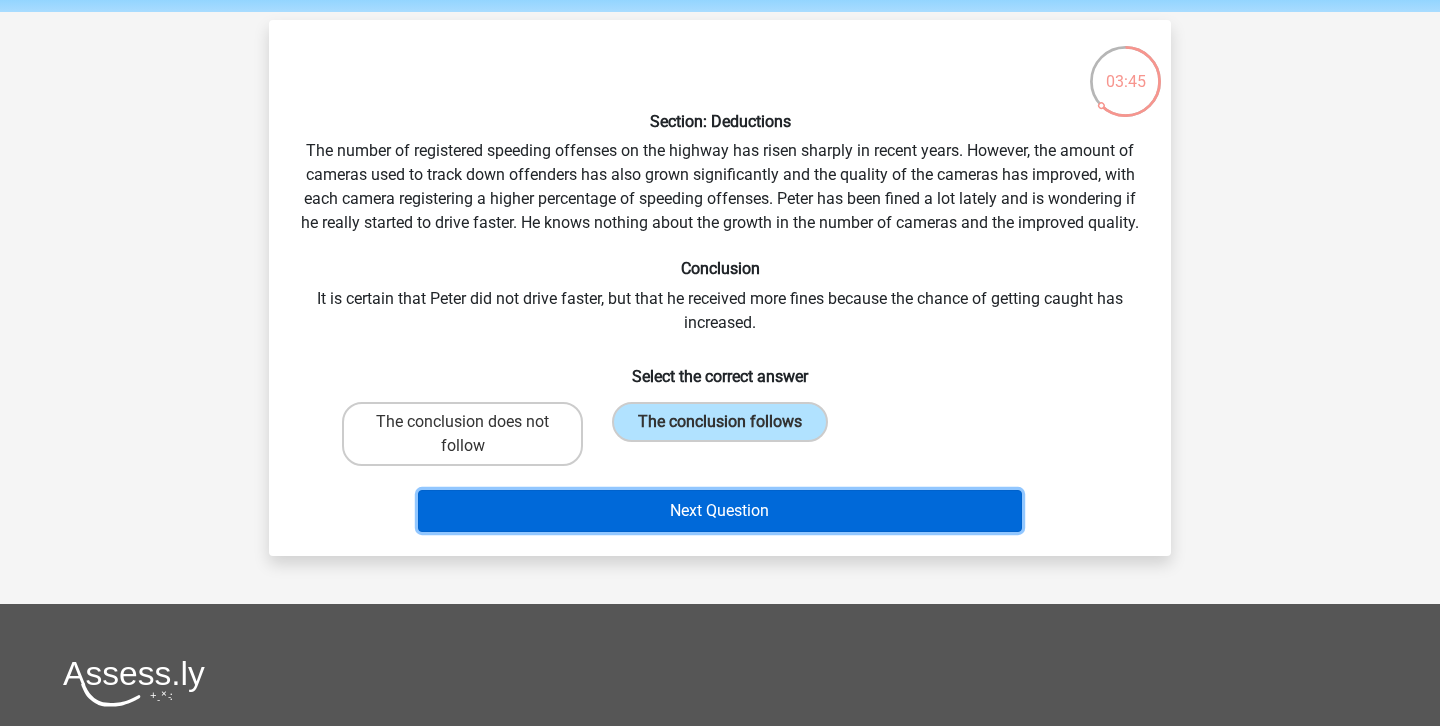 click on "Next Question" at bounding box center (720, 511) 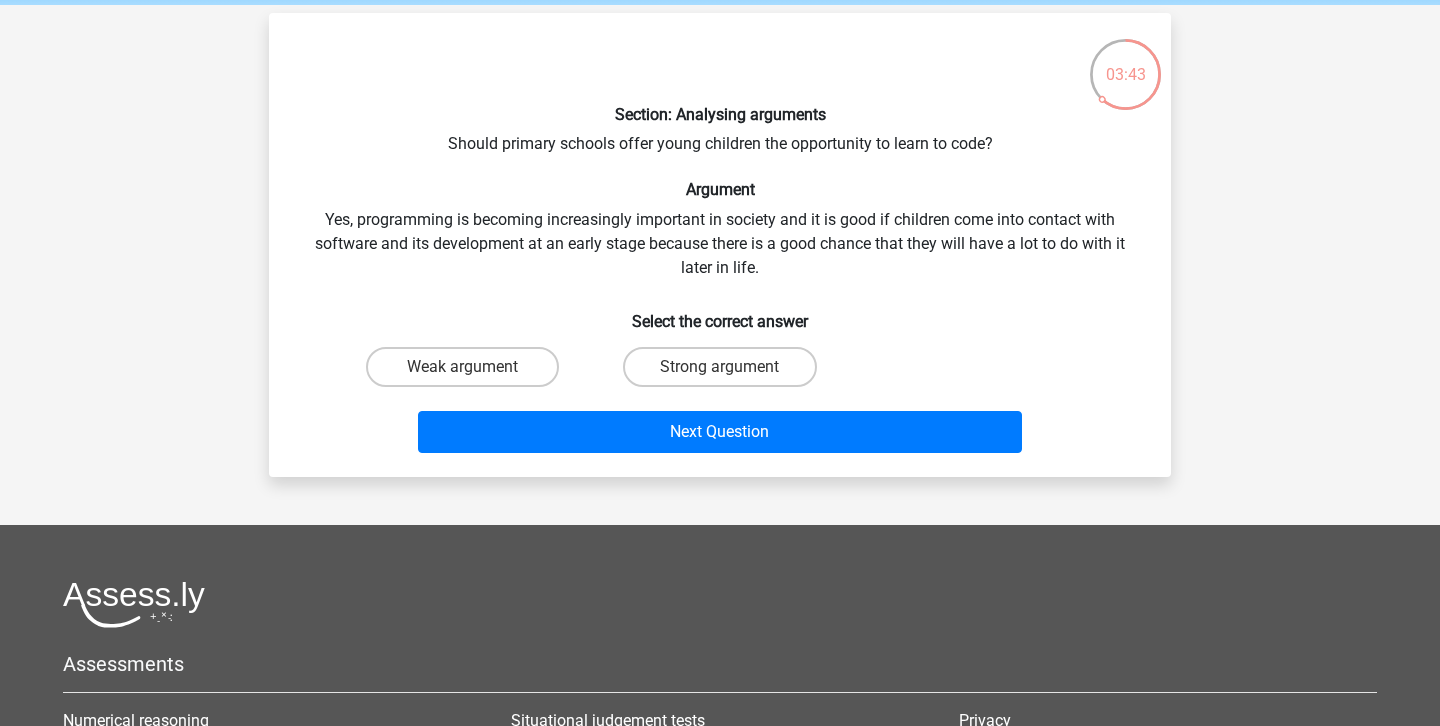 scroll, scrollTop: 74, scrollLeft: 0, axis: vertical 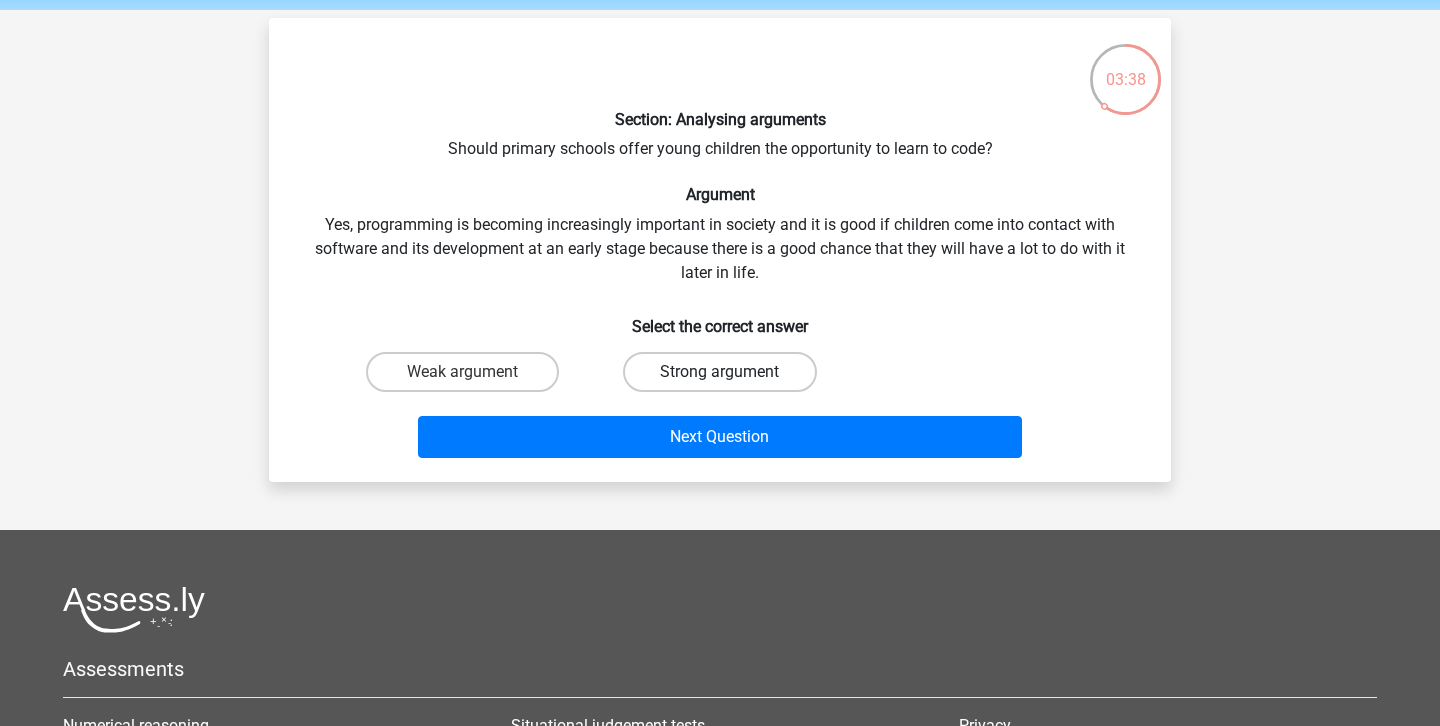 click on "Strong argument" at bounding box center [719, 372] 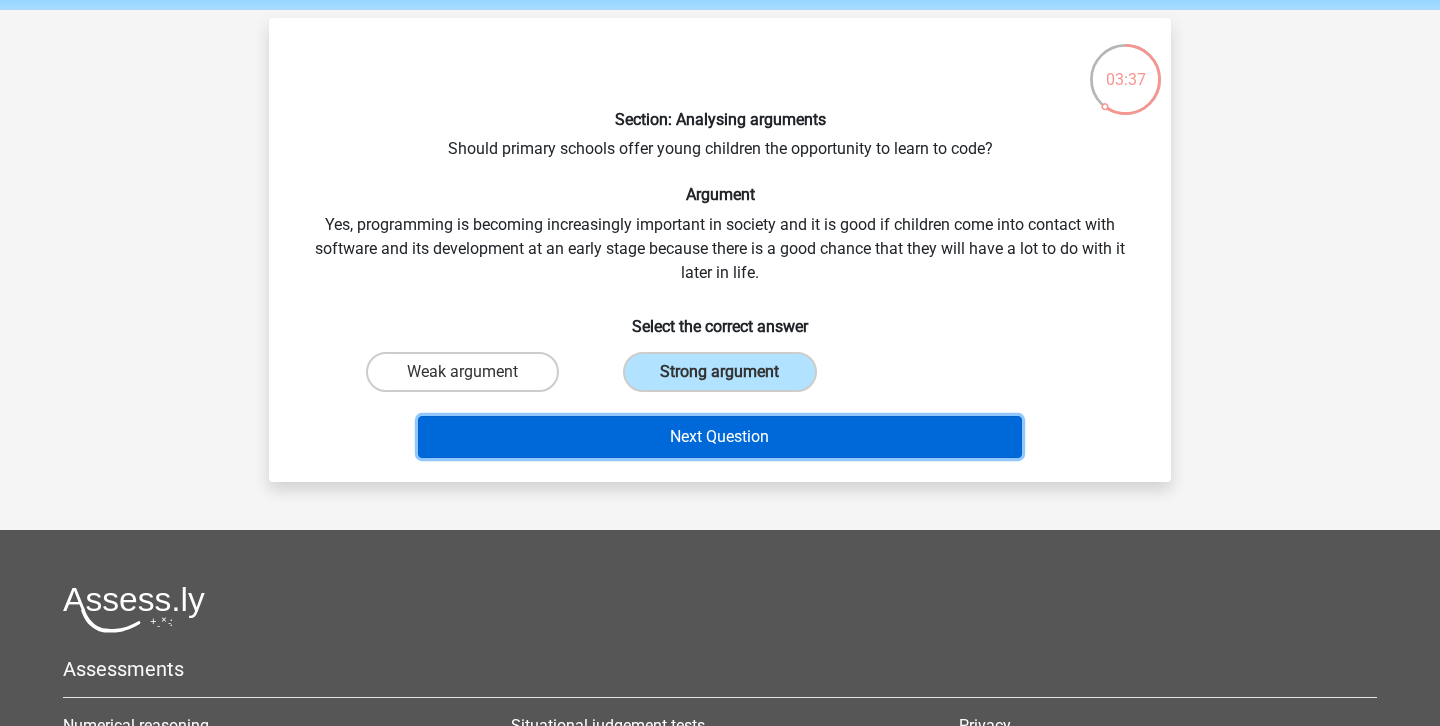 click on "Next Question" at bounding box center (720, 437) 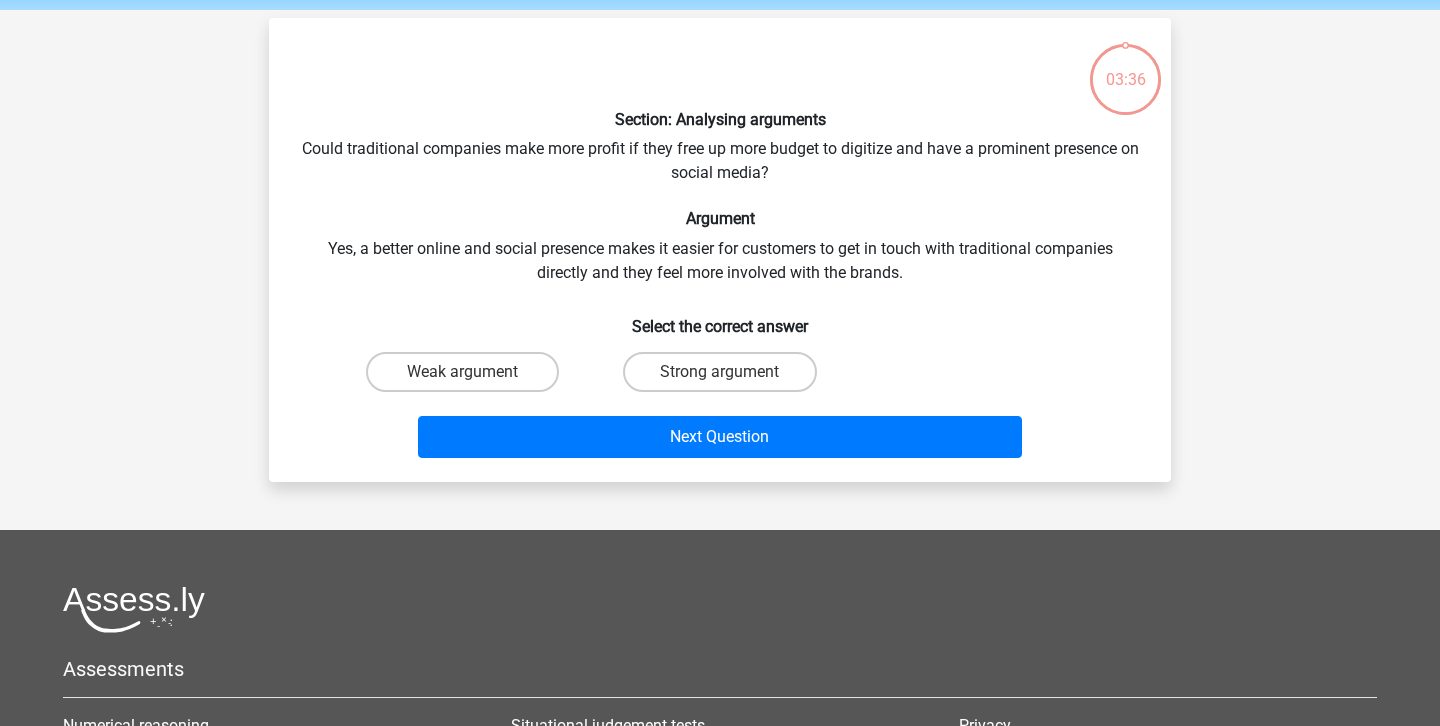 scroll, scrollTop: 92, scrollLeft: 0, axis: vertical 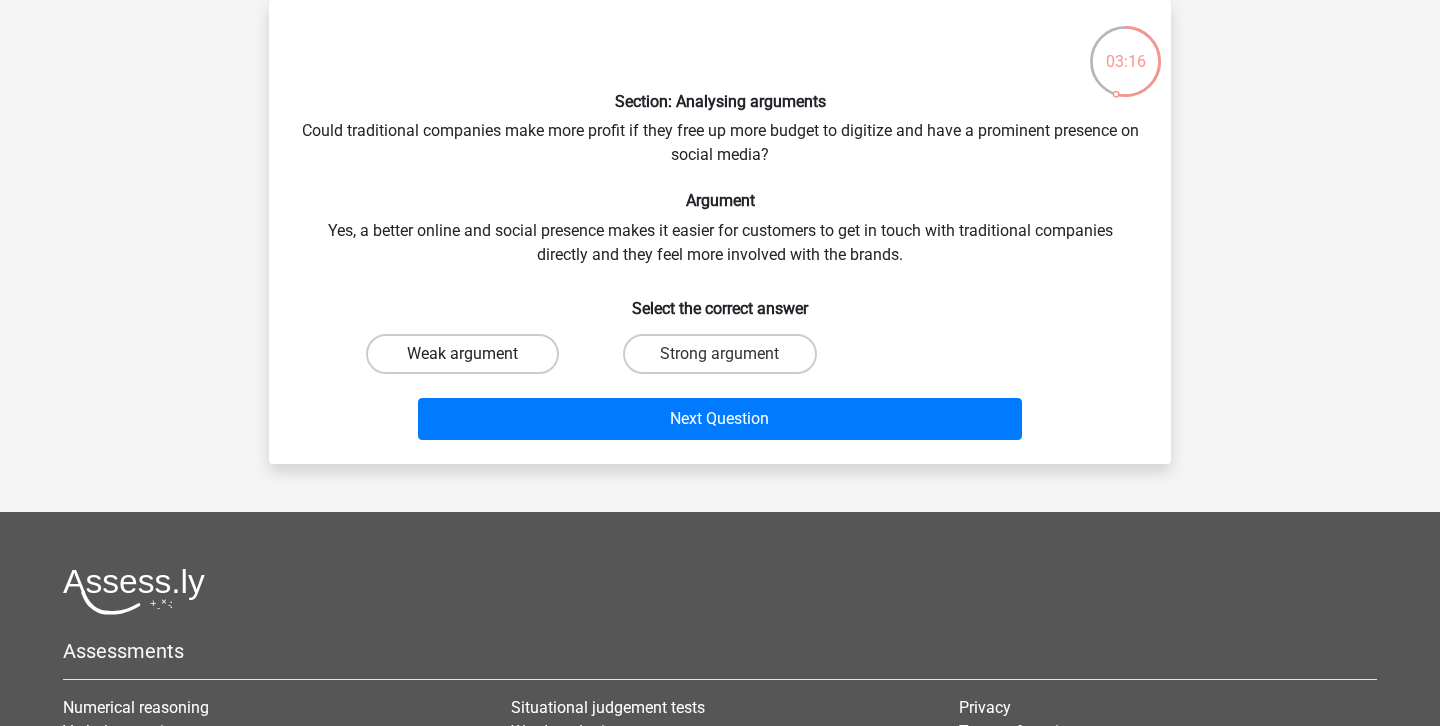 click on "Weak argument" at bounding box center (462, 354) 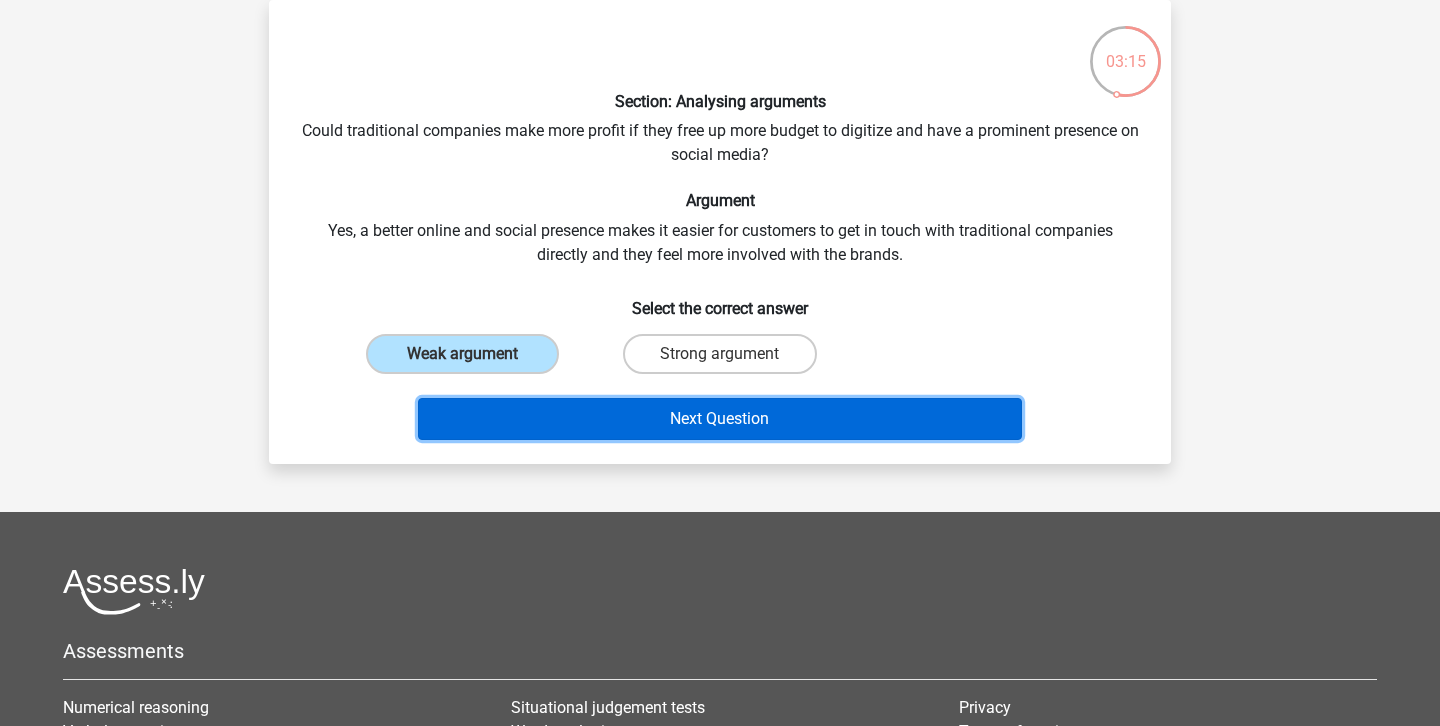 click on "Next Question" at bounding box center [720, 419] 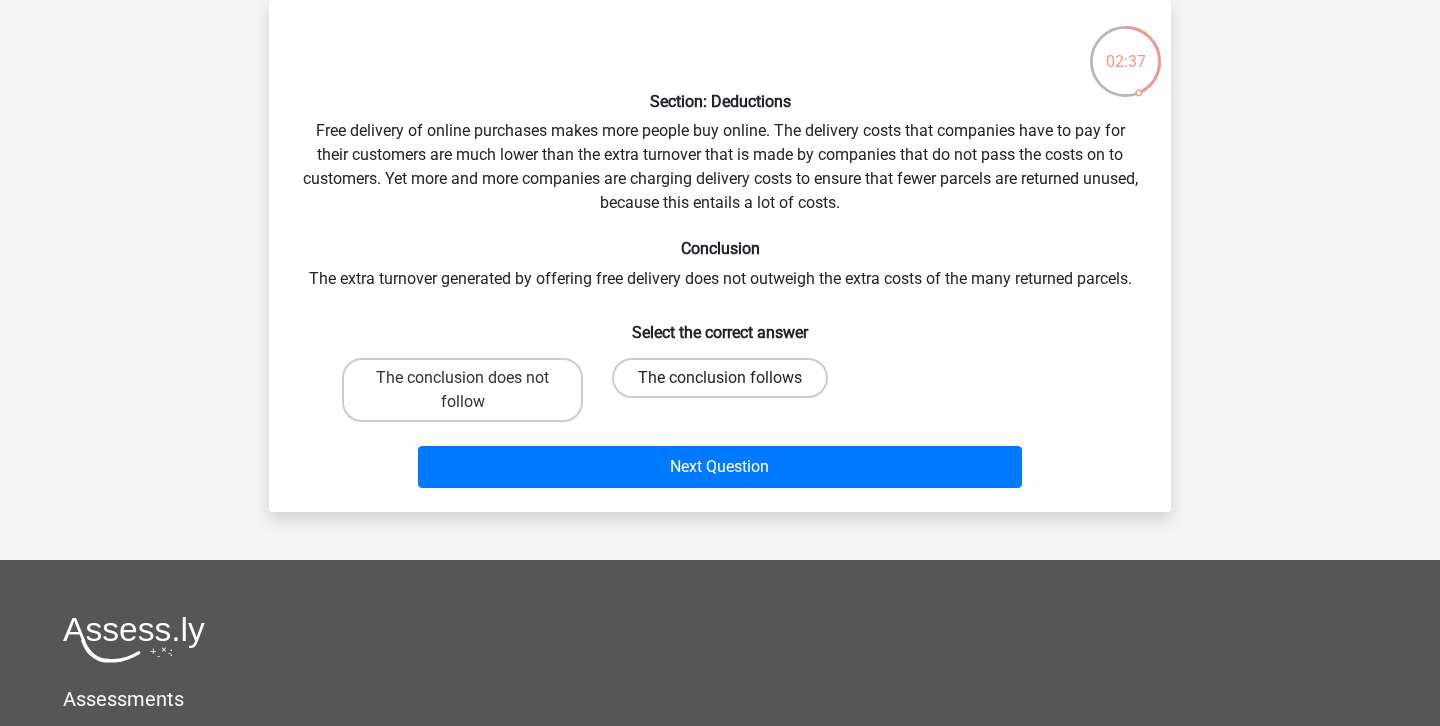 click on "The conclusion follows" at bounding box center [720, 378] 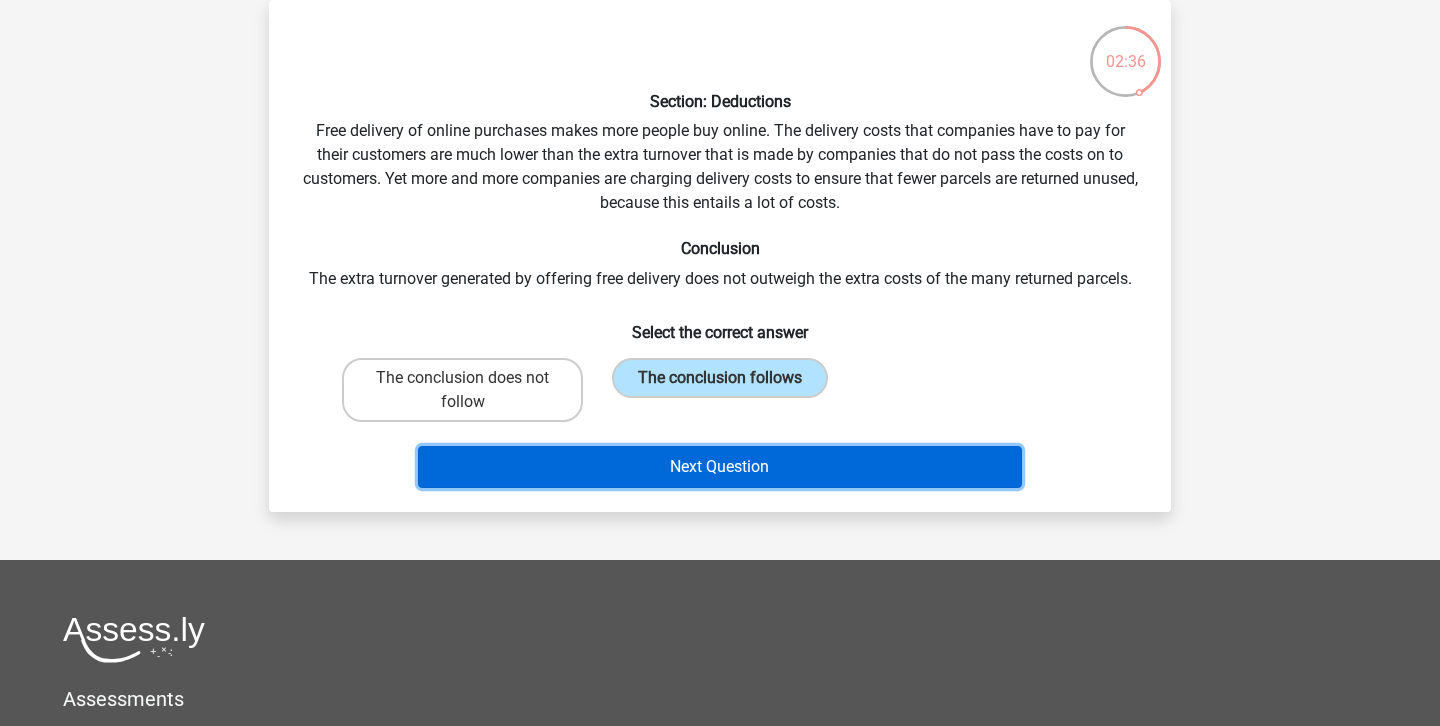 click on "Next Question" at bounding box center [720, 467] 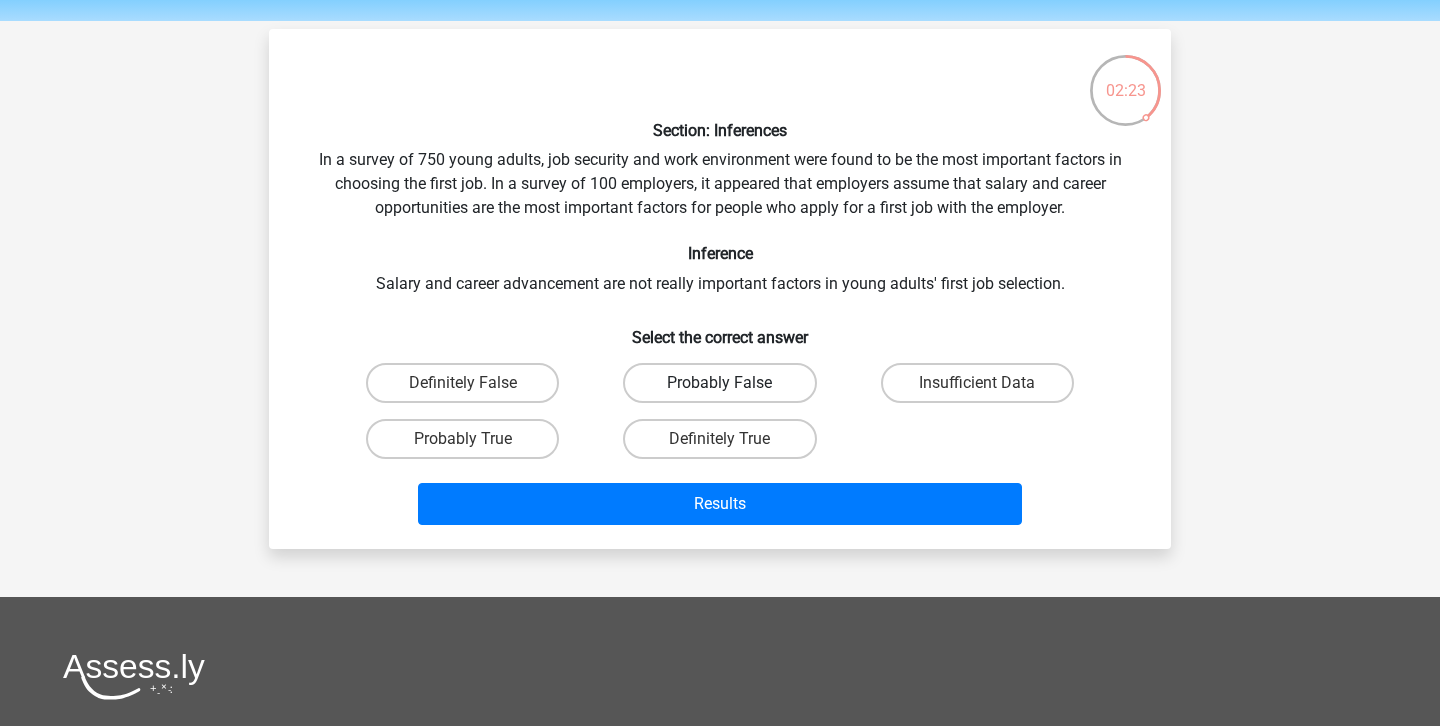 scroll, scrollTop: 61, scrollLeft: 0, axis: vertical 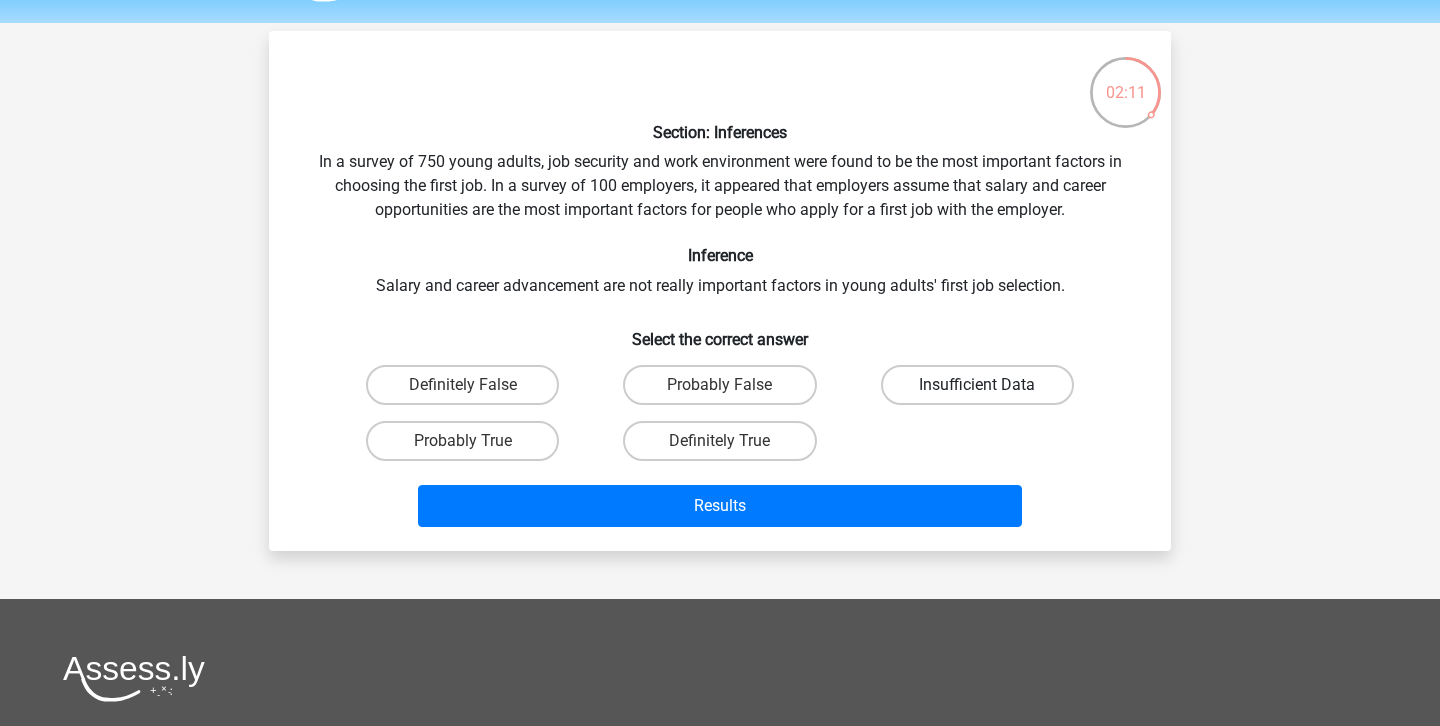 click on "Insufficient Data" at bounding box center (977, 385) 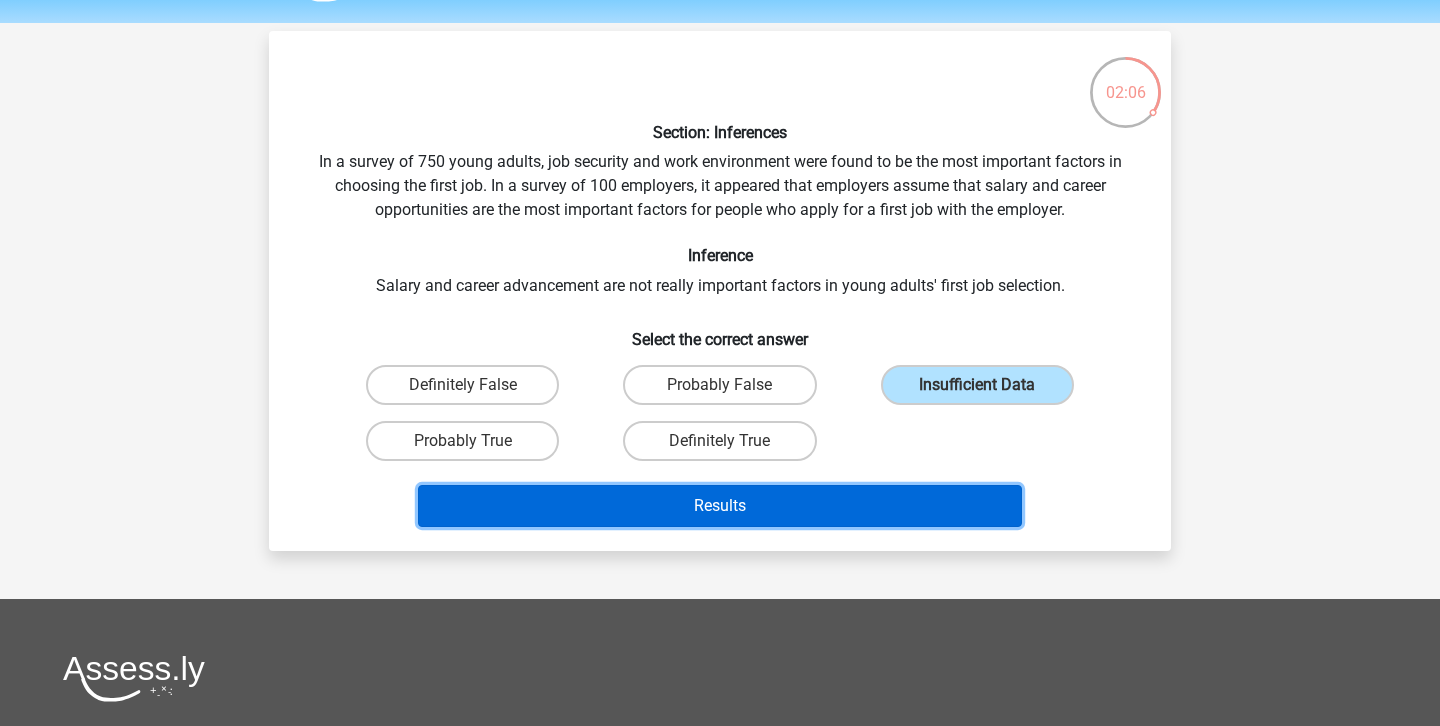 click on "Results" at bounding box center [720, 506] 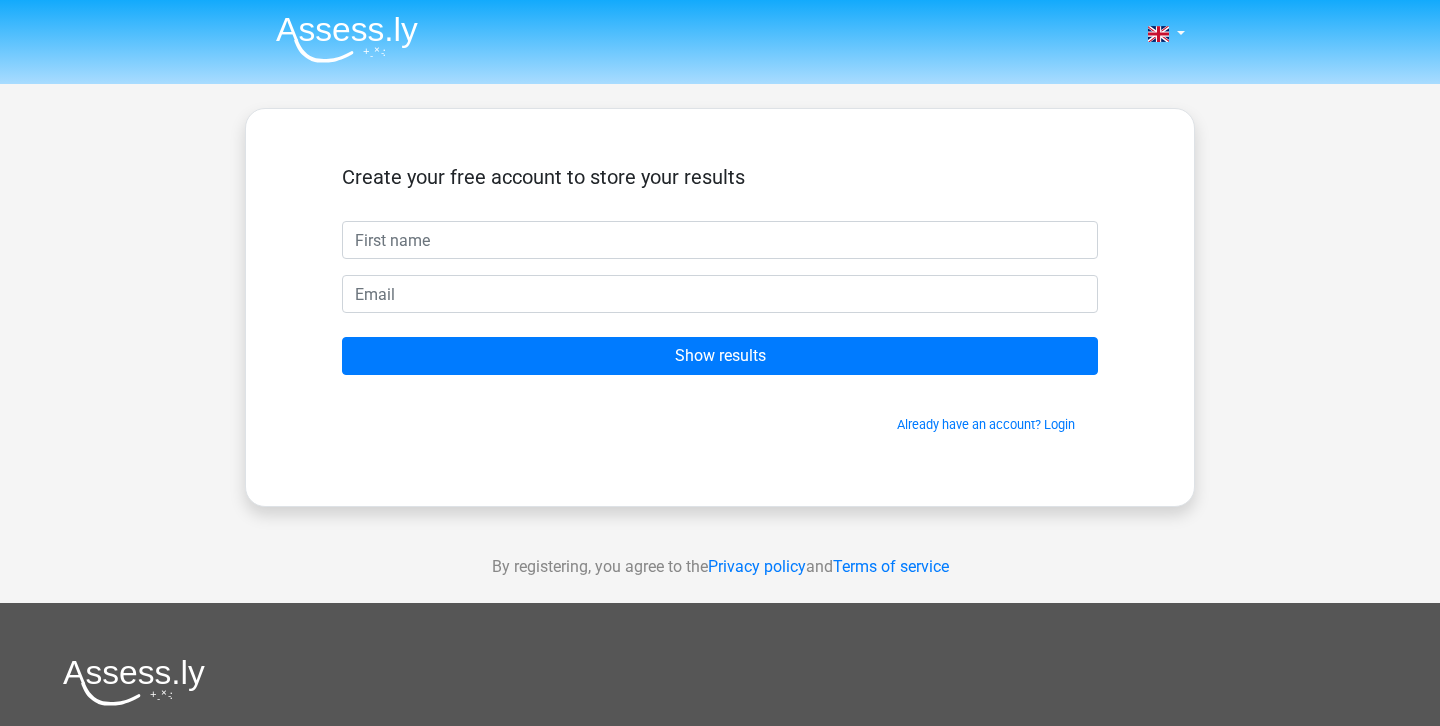 scroll, scrollTop: 0, scrollLeft: 0, axis: both 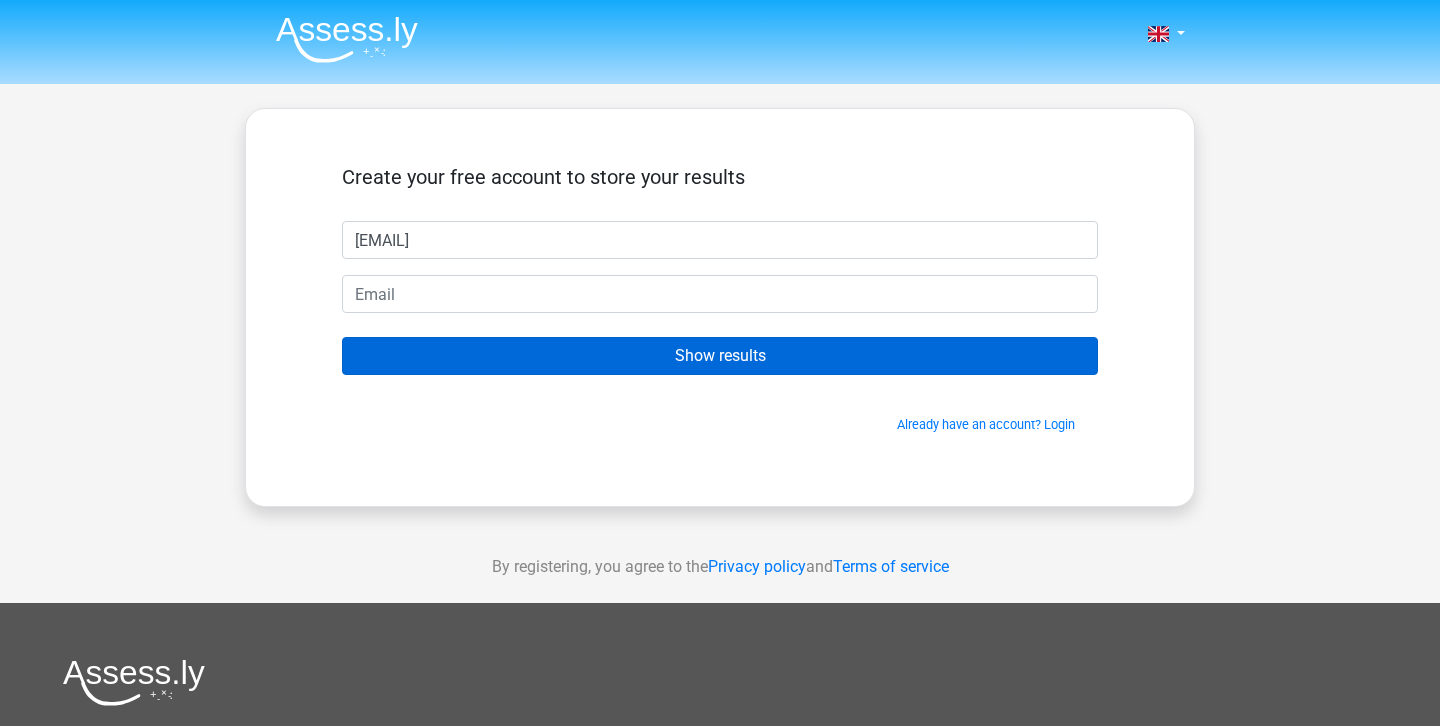 type on "[EMAIL]" 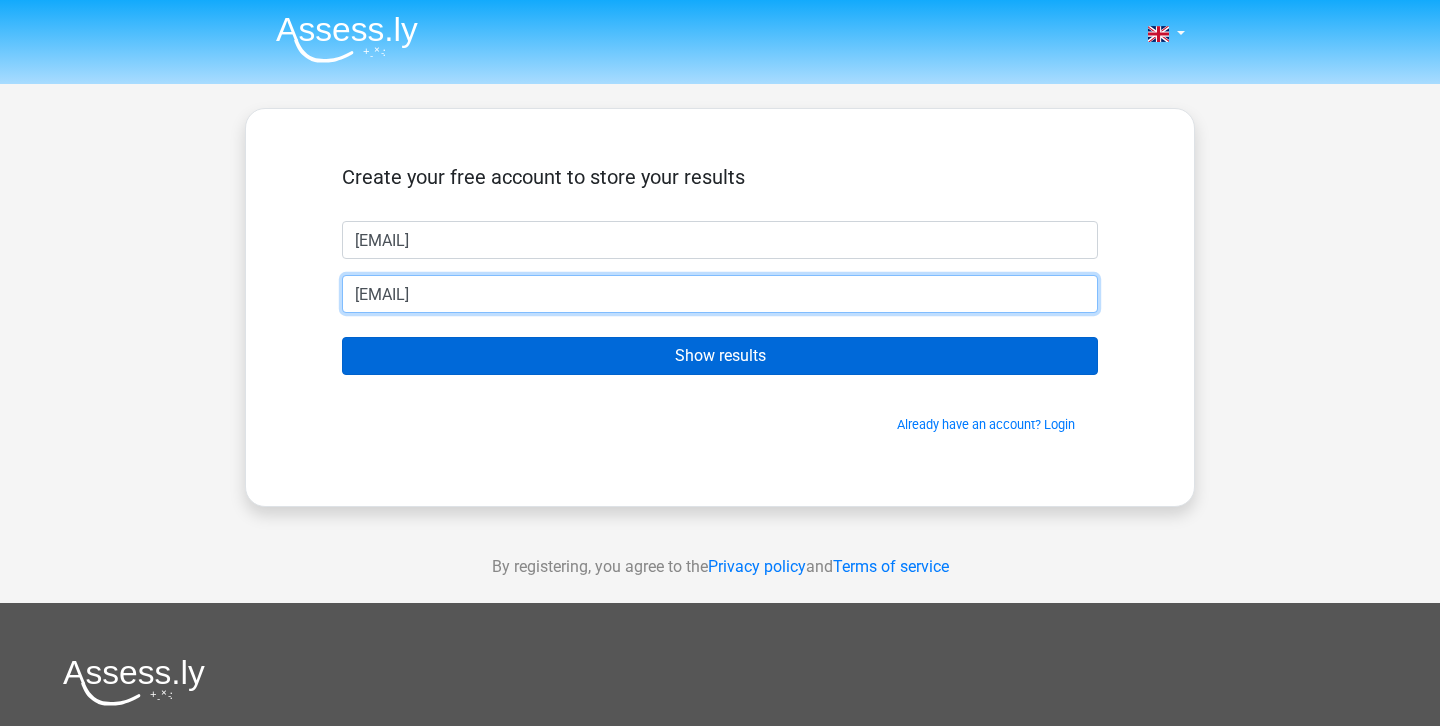 type on "[EMAIL]" 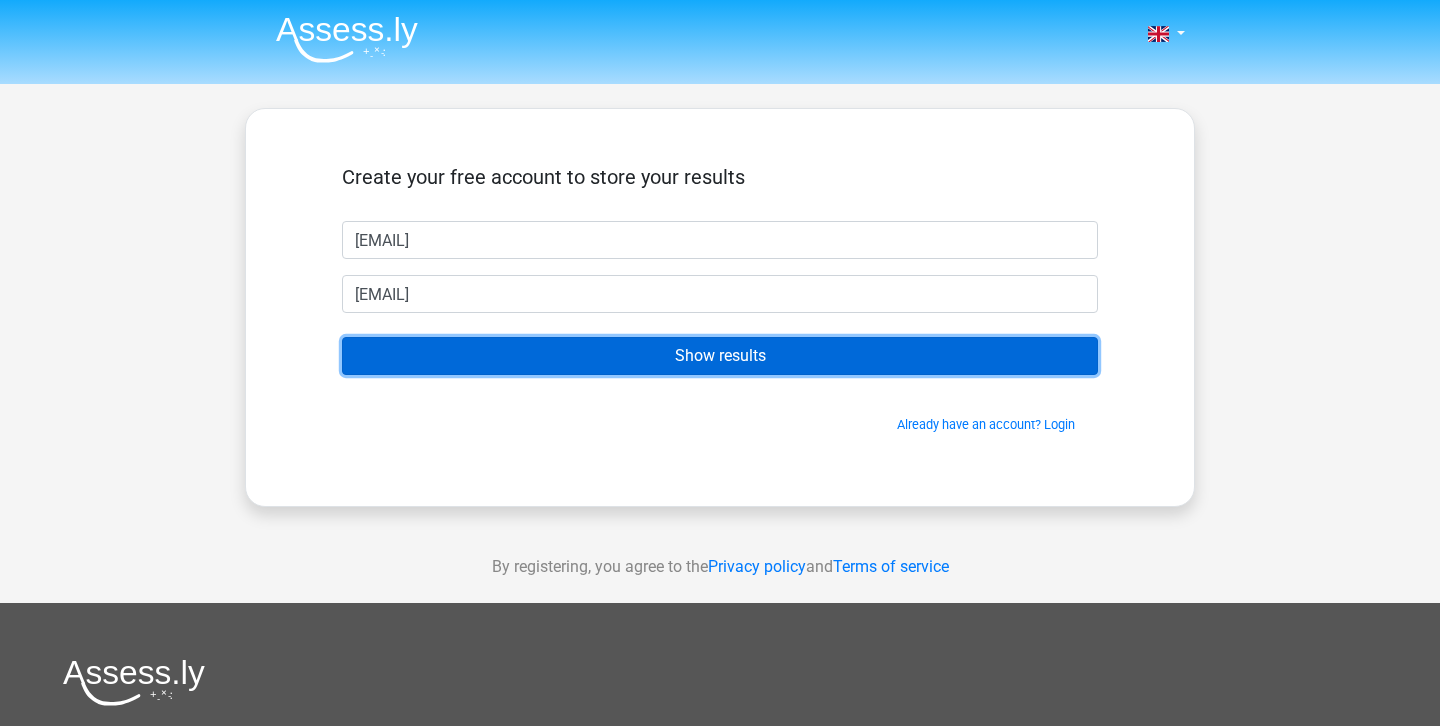 click on "Show results" at bounding box center (720, 356) 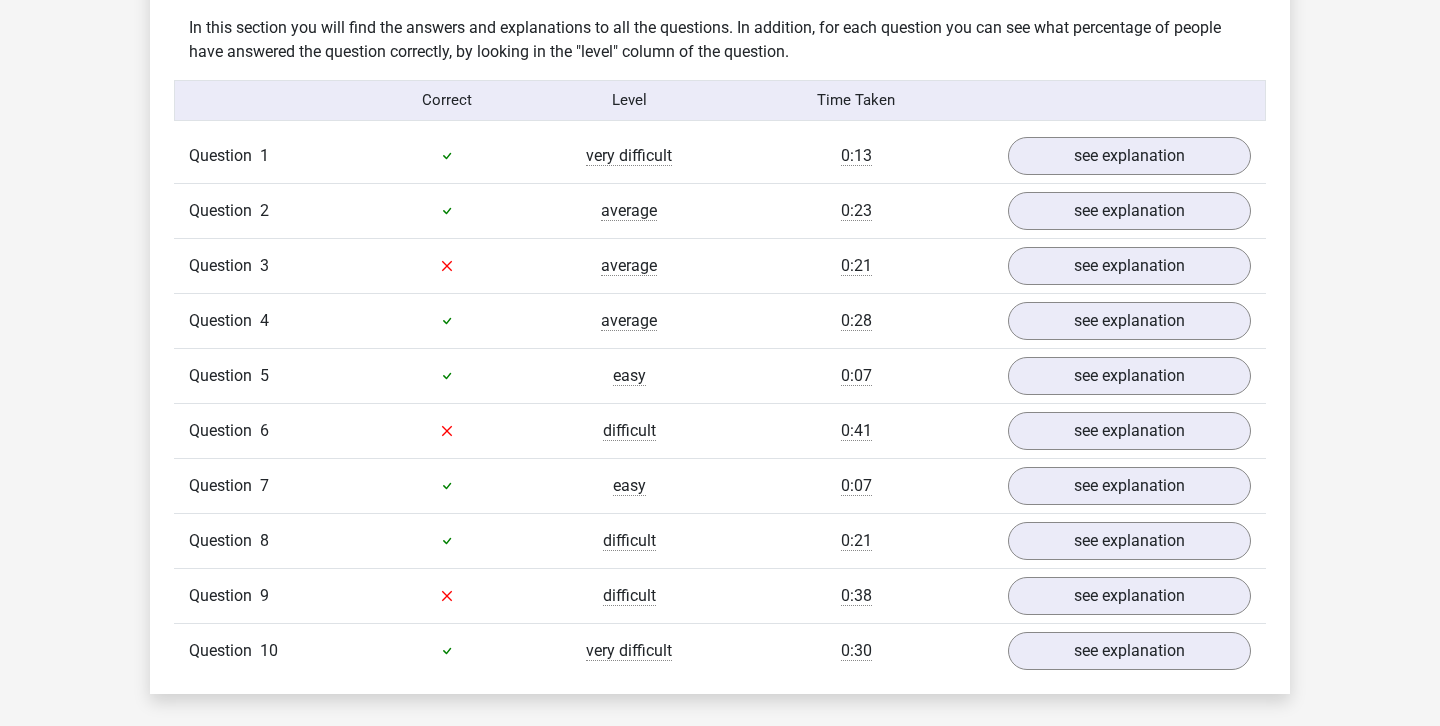 scroll, scrollTop: 1582, scrollLeft: 0, axis: vertical 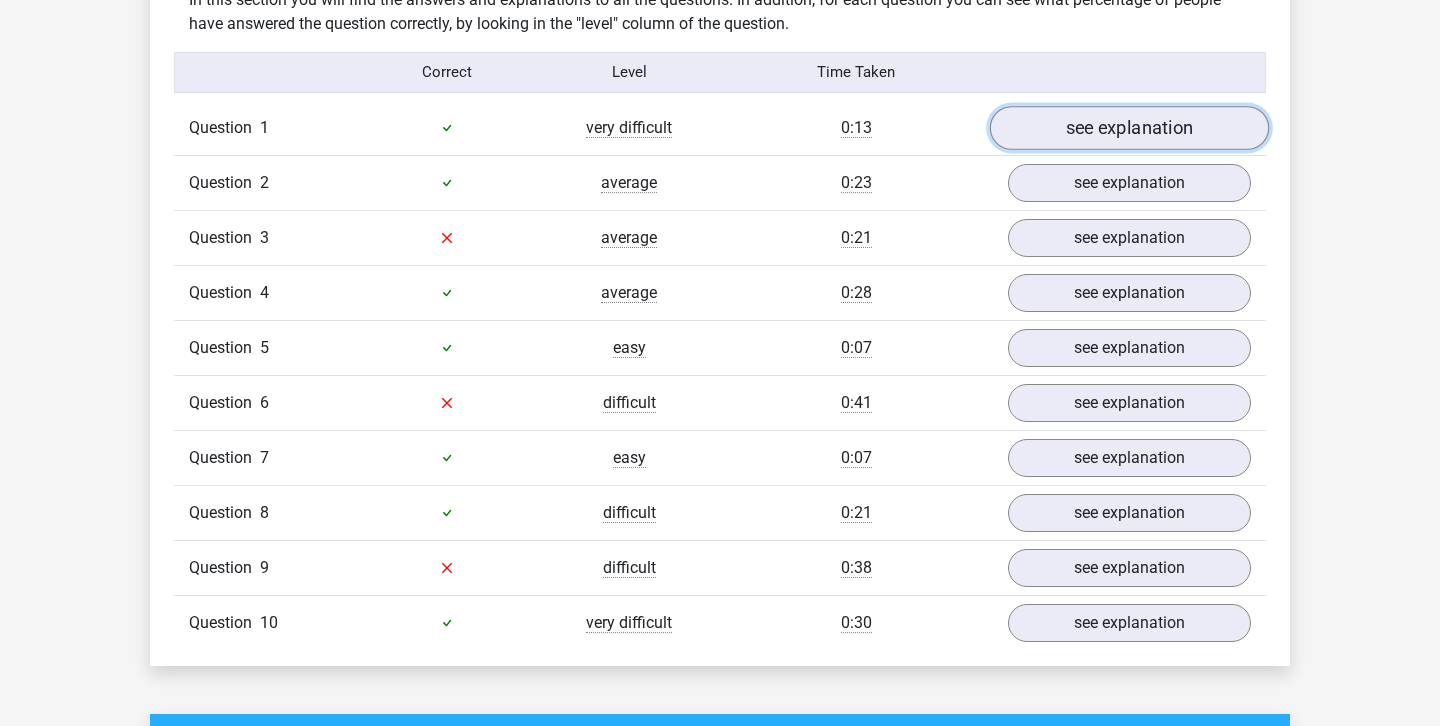 click on "see explanation" at bounding box center [1129, 128] 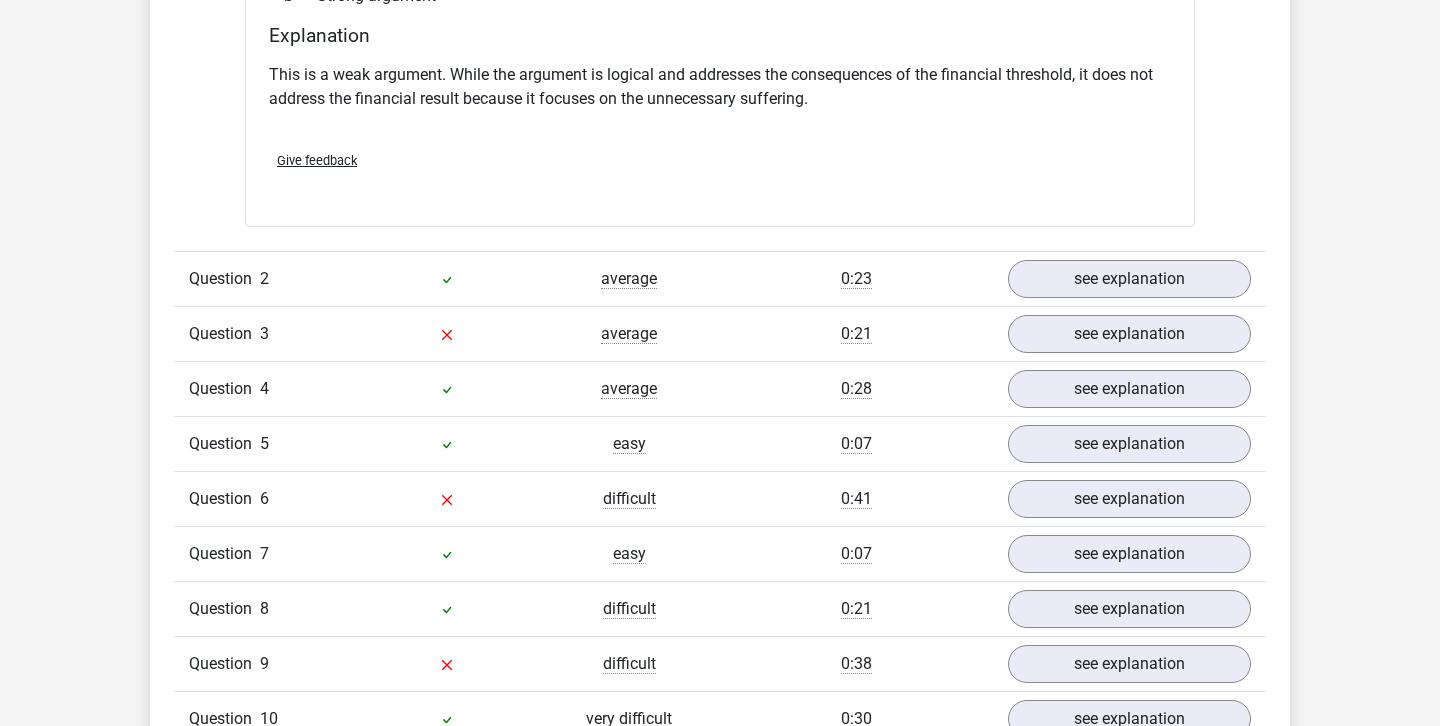 scroll, scrollTop: 2093, scrollLeft: 0, axis: vertical 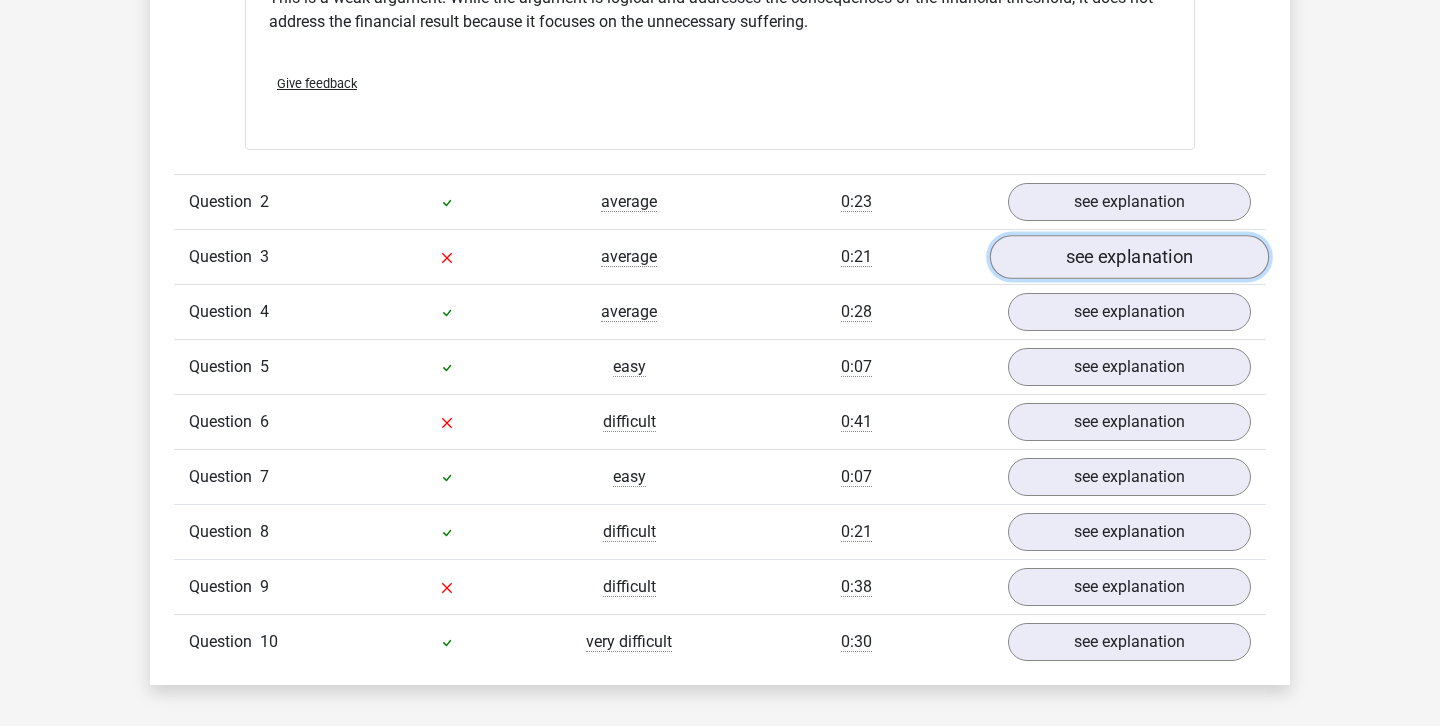 click on "see explanation" at bounding box center [1129, 257] 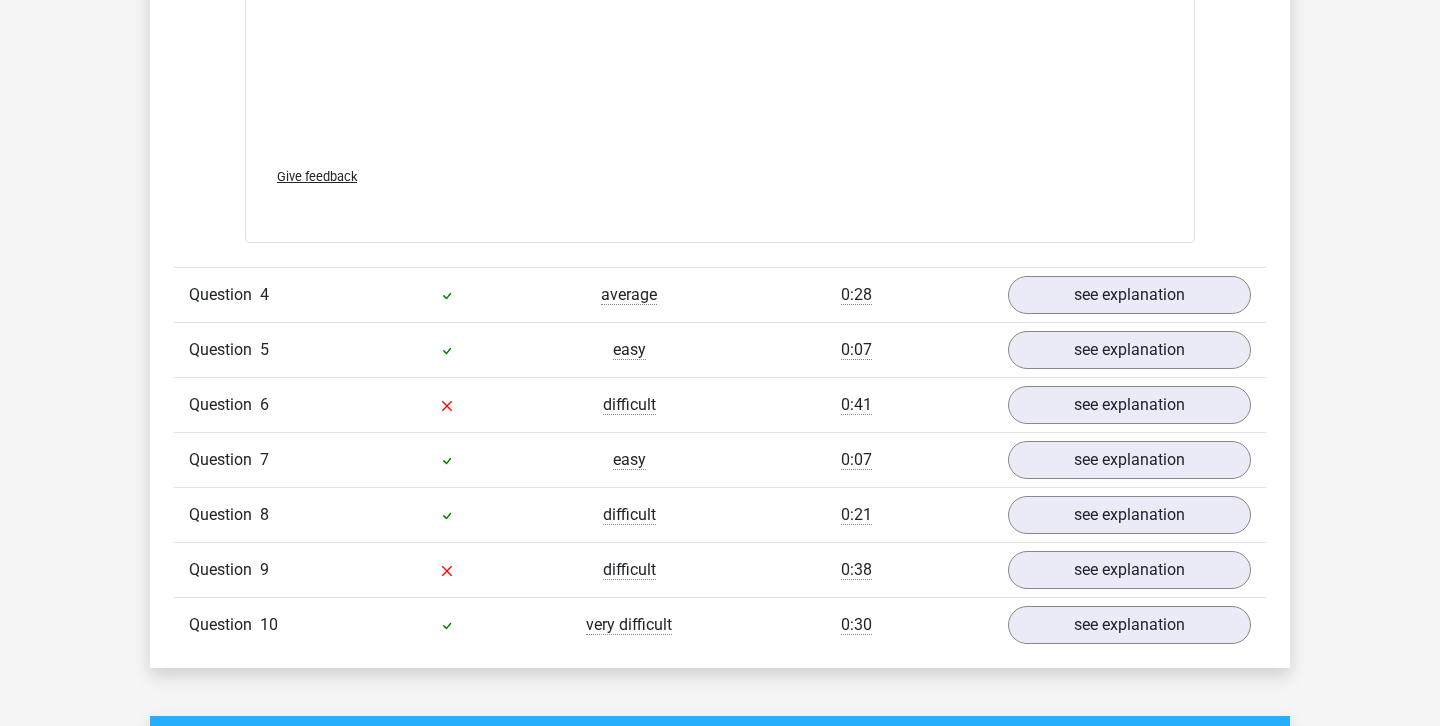 scroll, scrollTop: 3280, scrollLeft: 0, axis: vertical 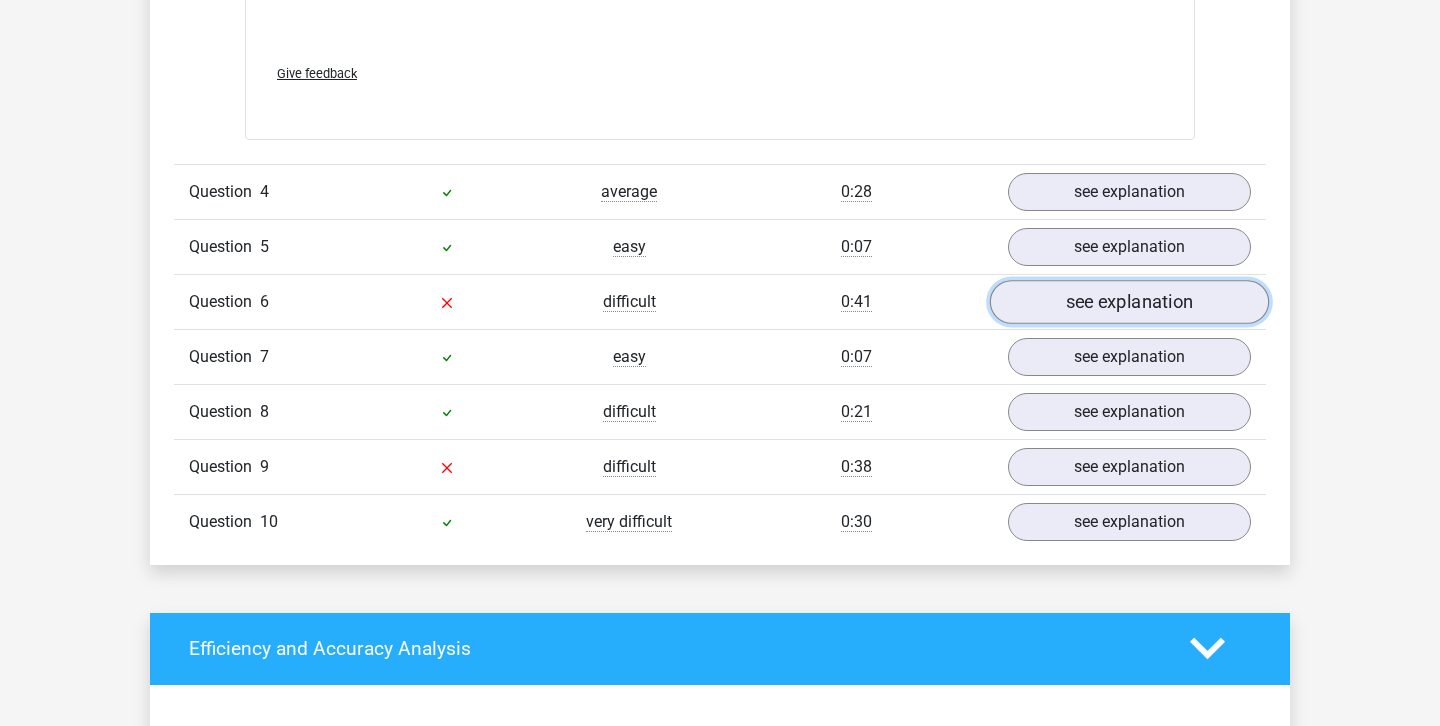 click on "see explanation" at bounding box center (1129, 302) 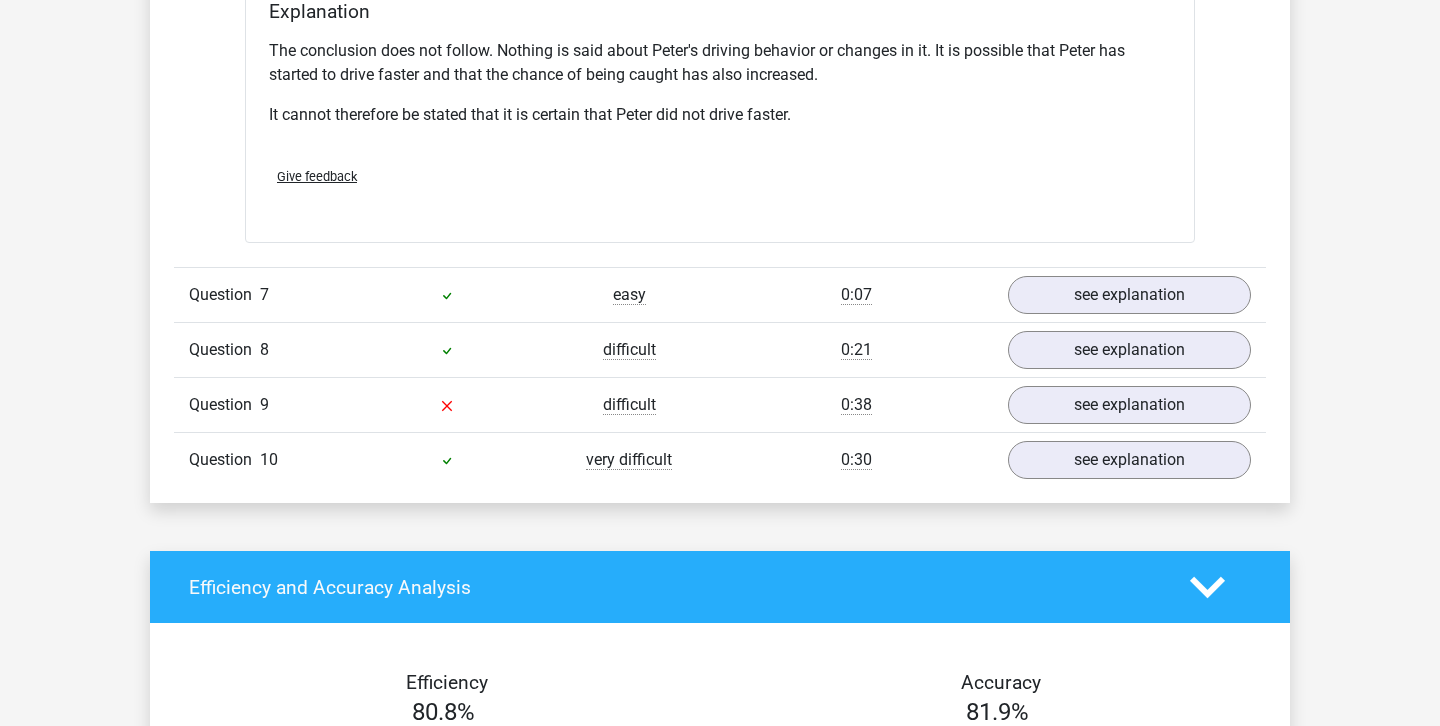 scroll, scrollTop: 3992, scrollLeft: 0, axis: vertical 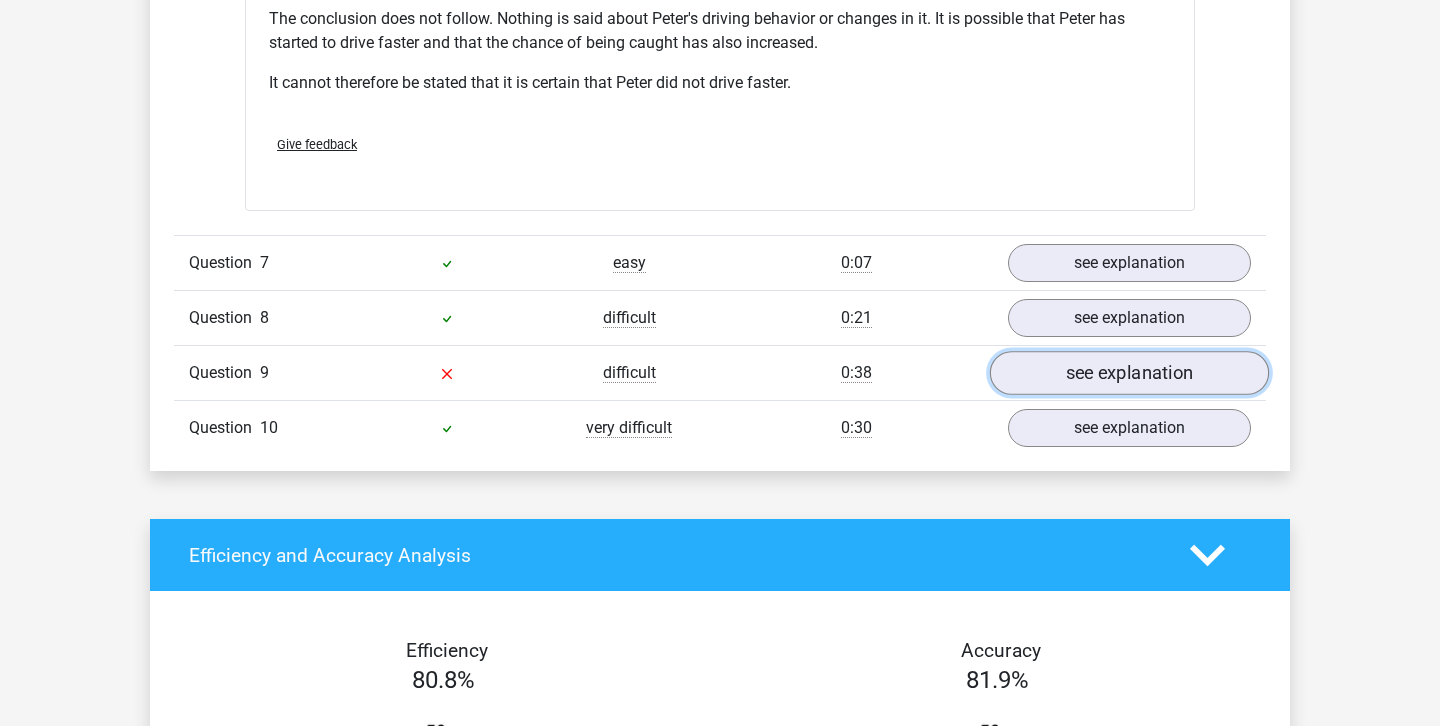 click on "see explanation" at bounding box center [1129, 374] 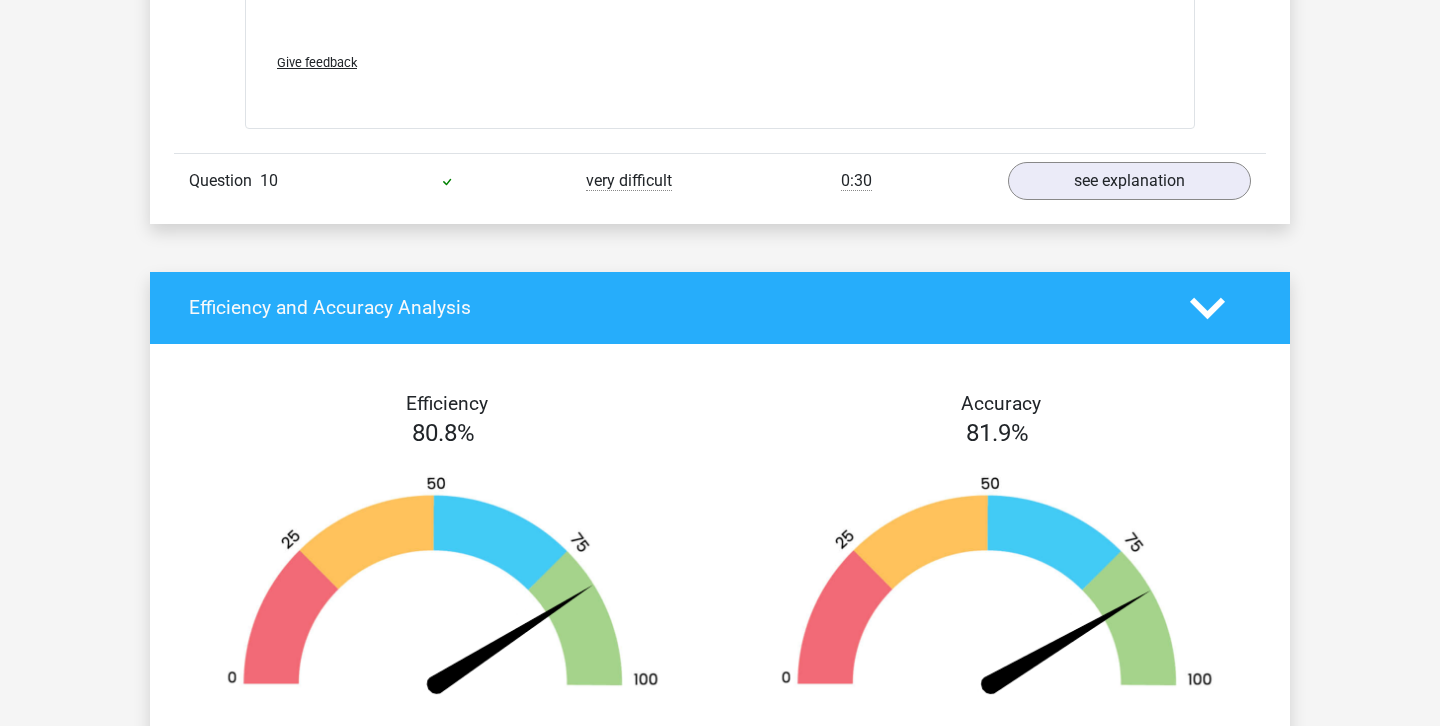 scroll, scrollTop: 6899, scrollLeft: 0, axis: vertical 